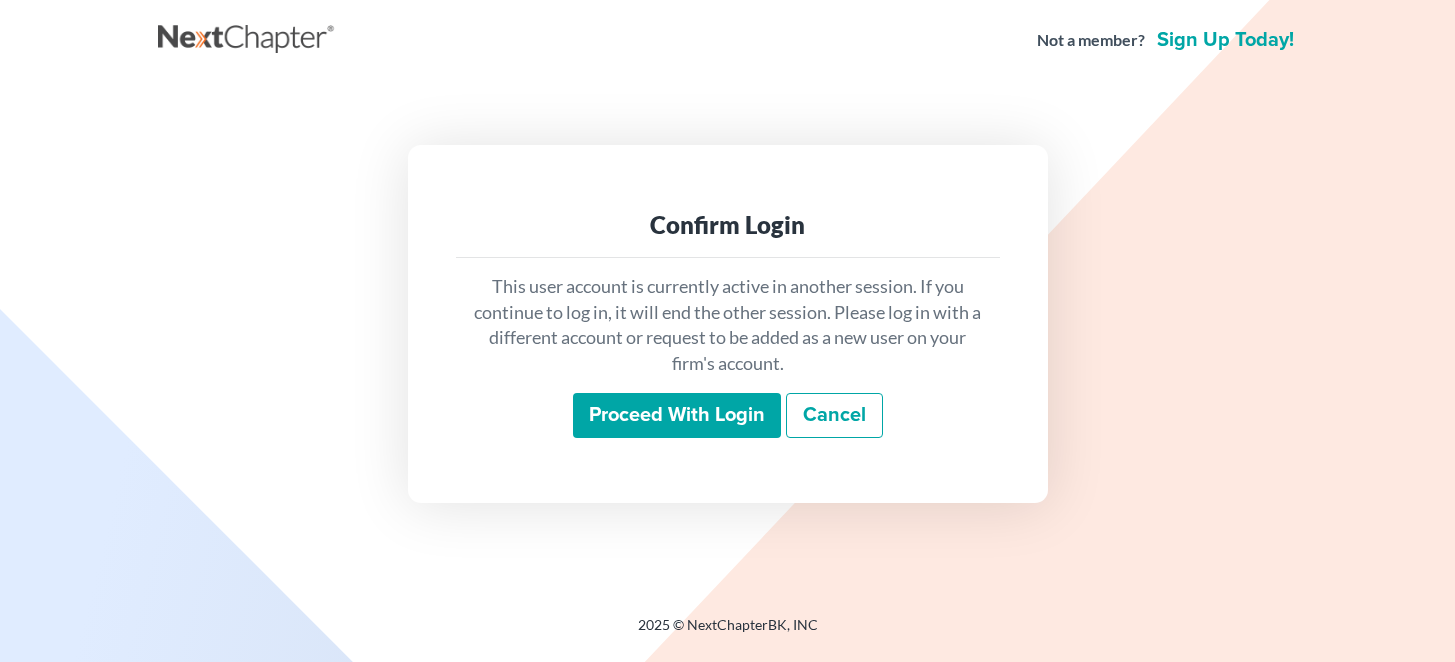 scroll, scrollTop: 0, scrollLeft: 0, axis: both 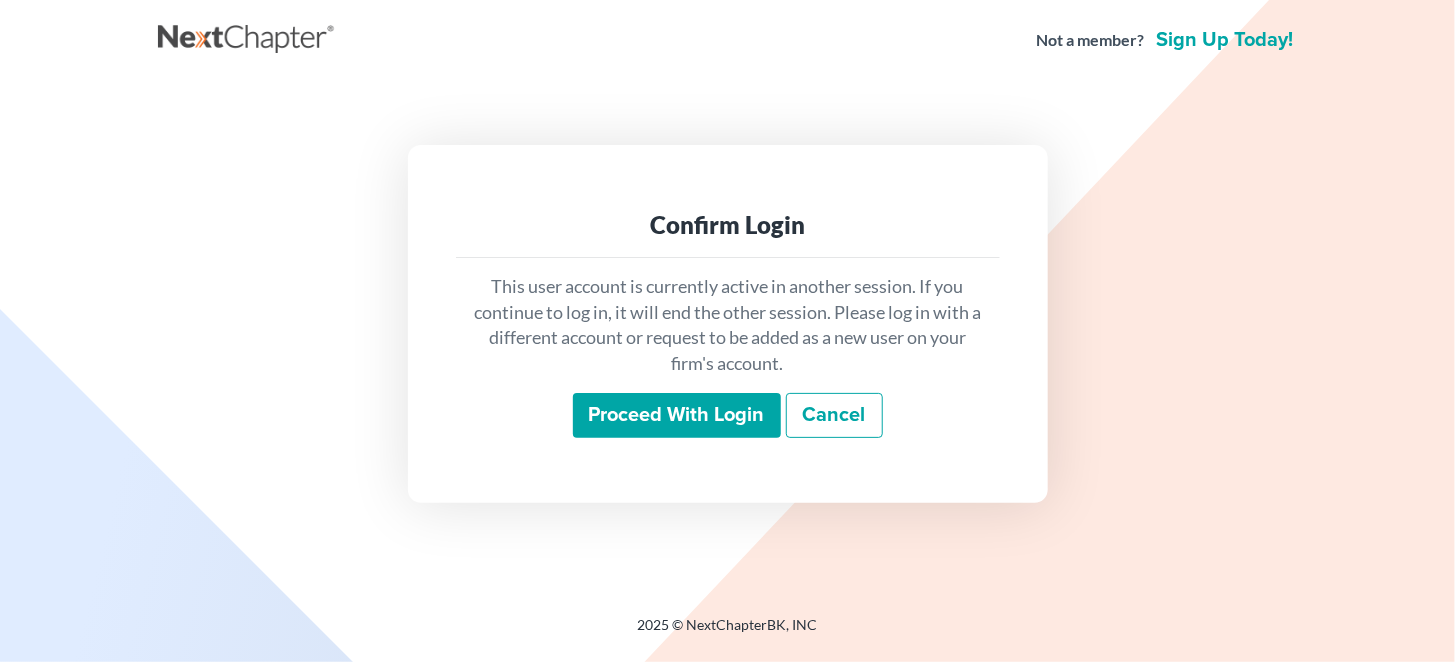 click on "Proceed with login" at bounding box center (677, 416) 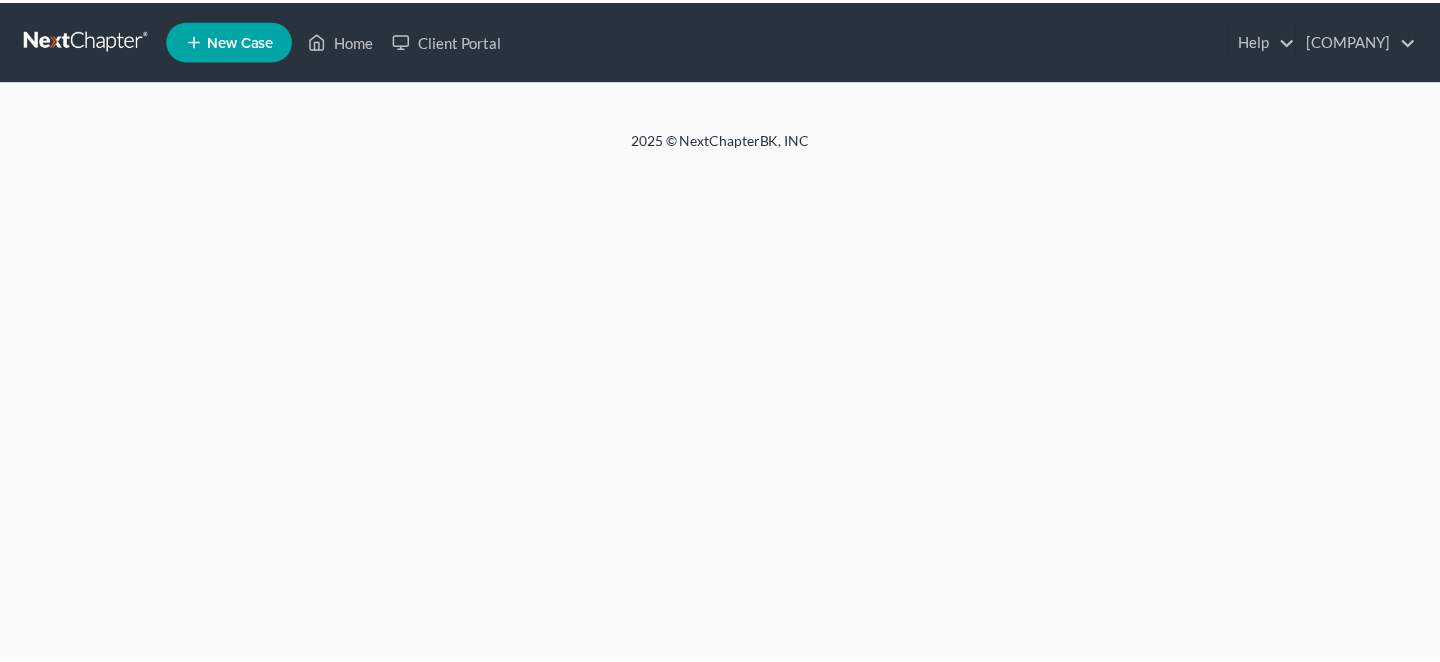 scroll, scrollTop: 0, scrollLeft: 0, axis: both 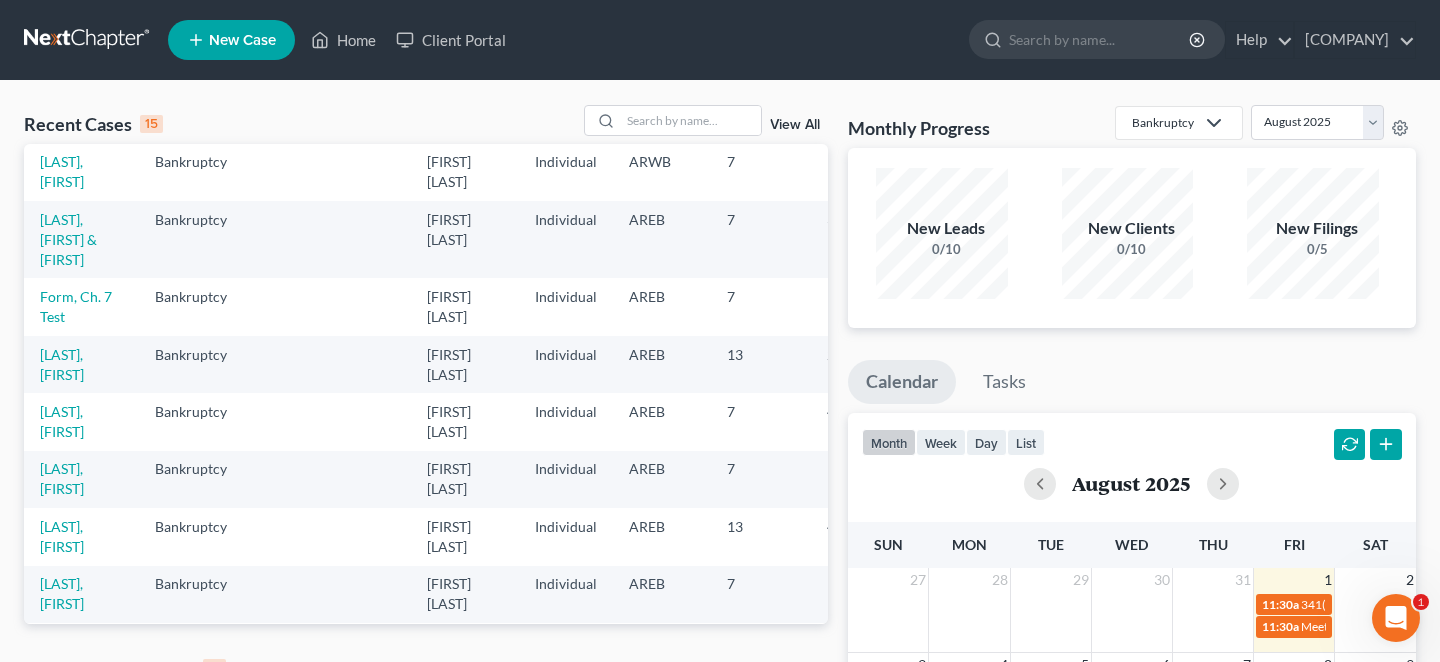 click on "View All" at bounding box center (795, 669) 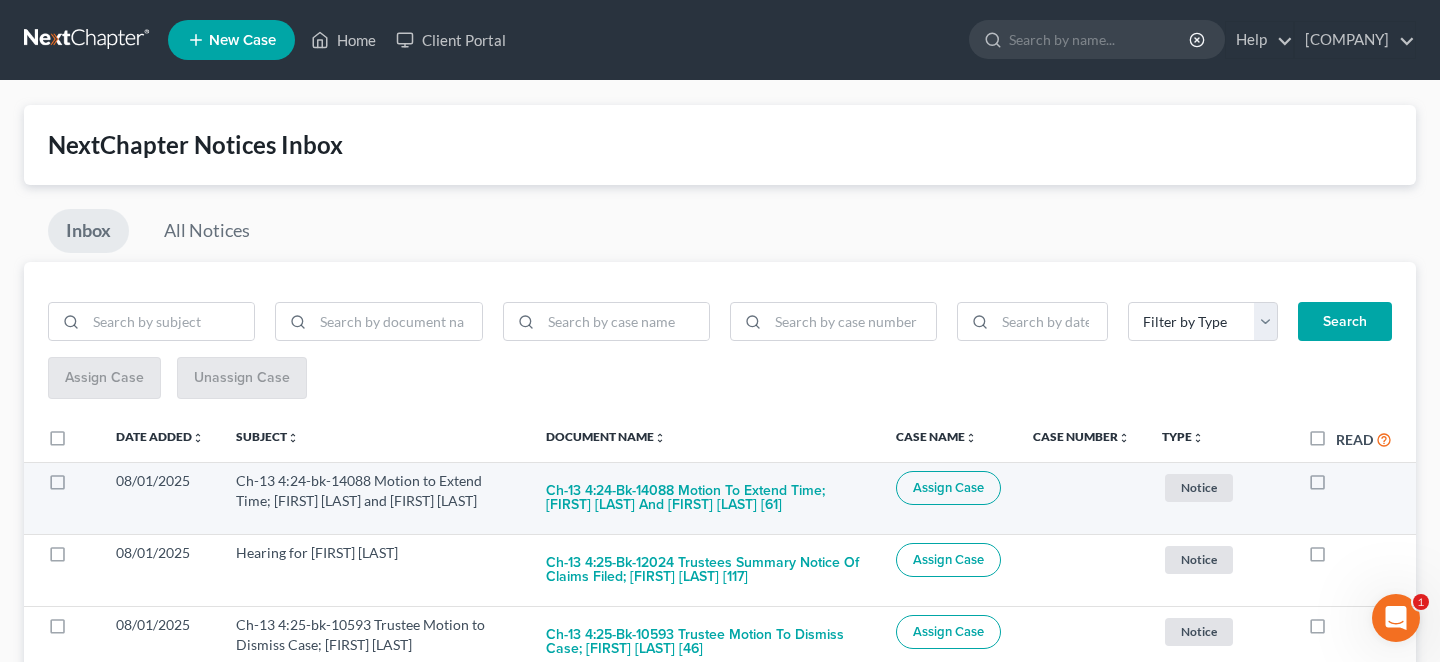 click at bounding box center (1336, 486) 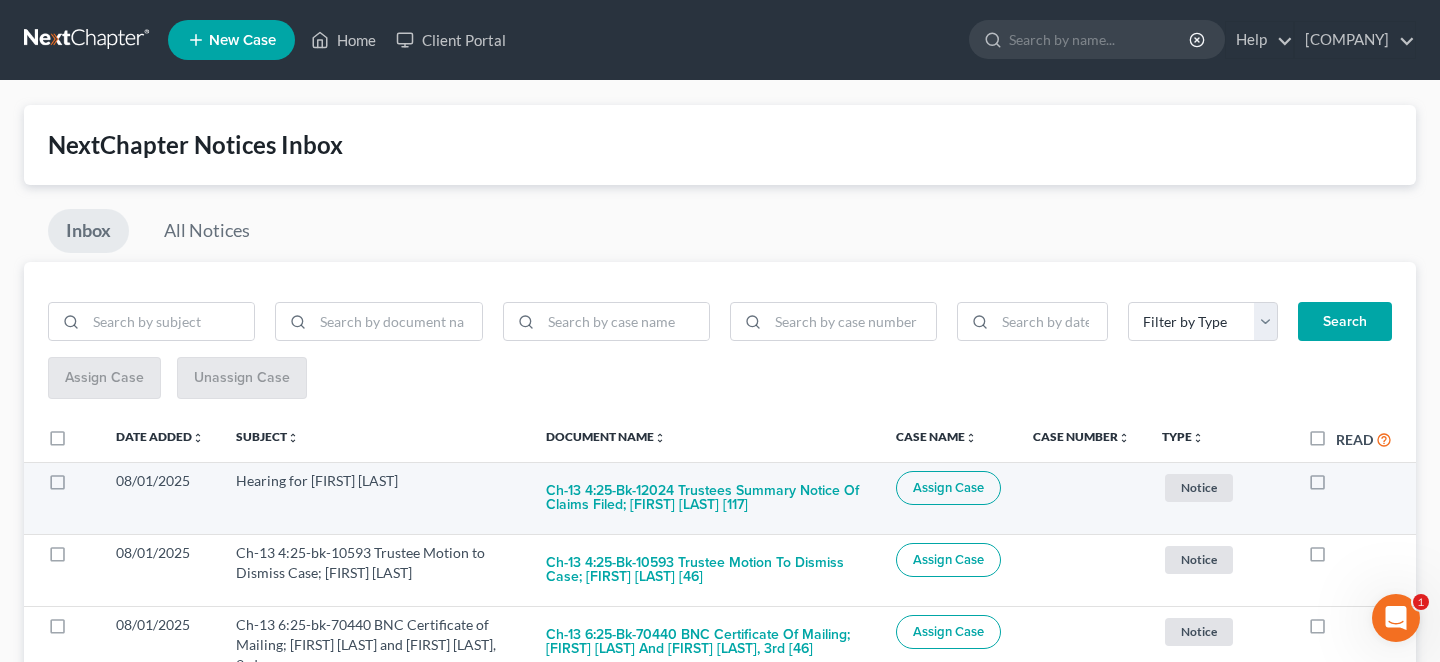 click at bounding box center [1336, 486] 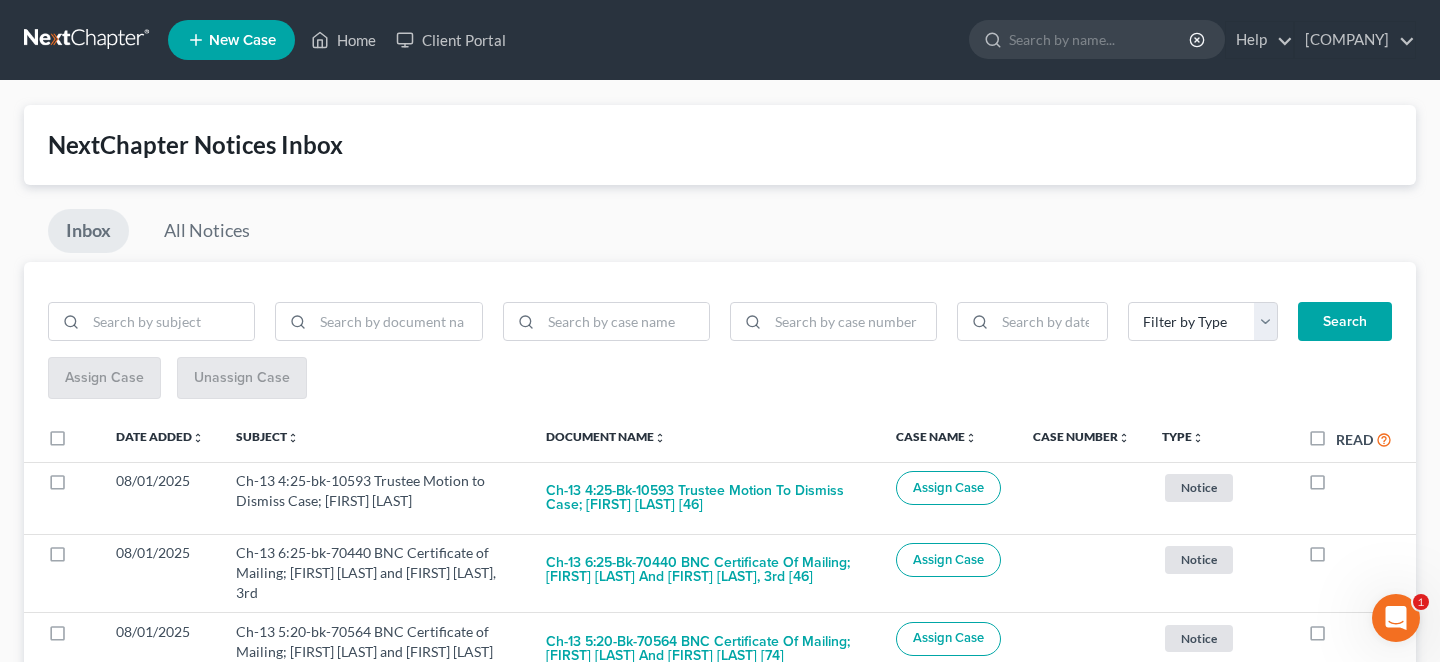 click at bounding box center [1336, 486] 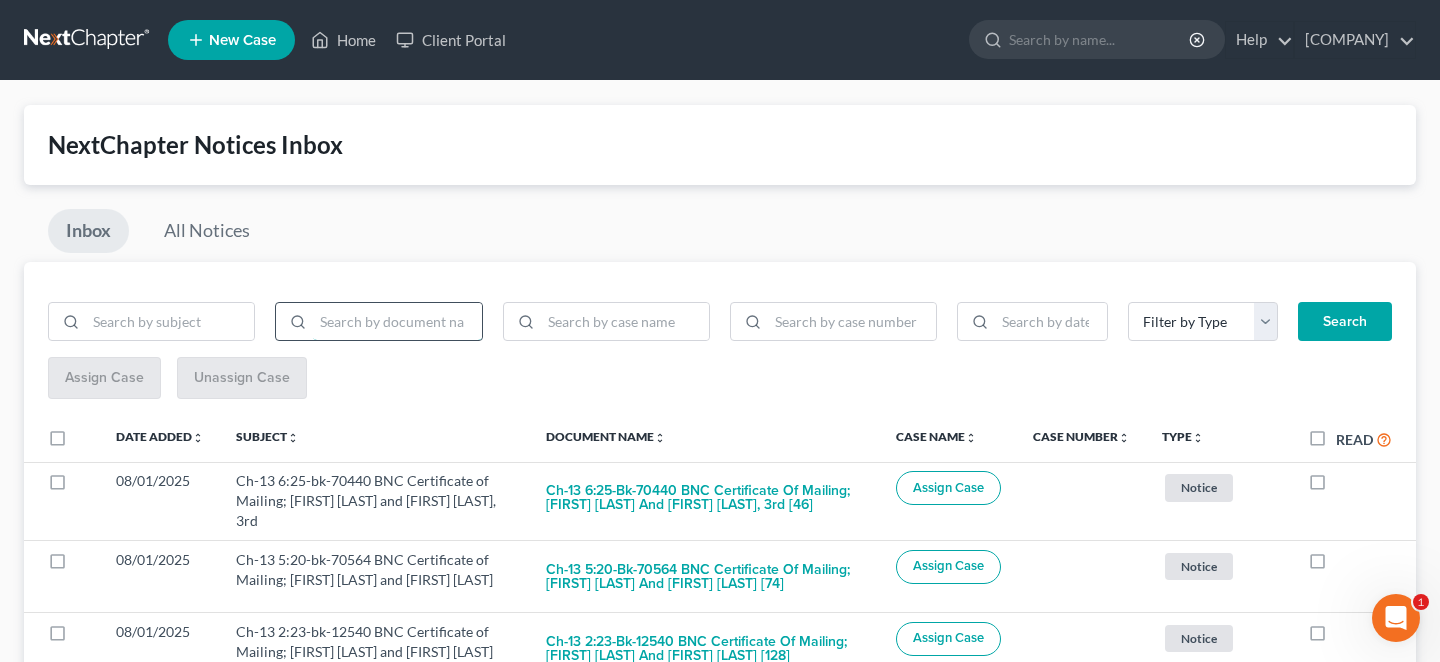 click at bounding box center [397, 322] 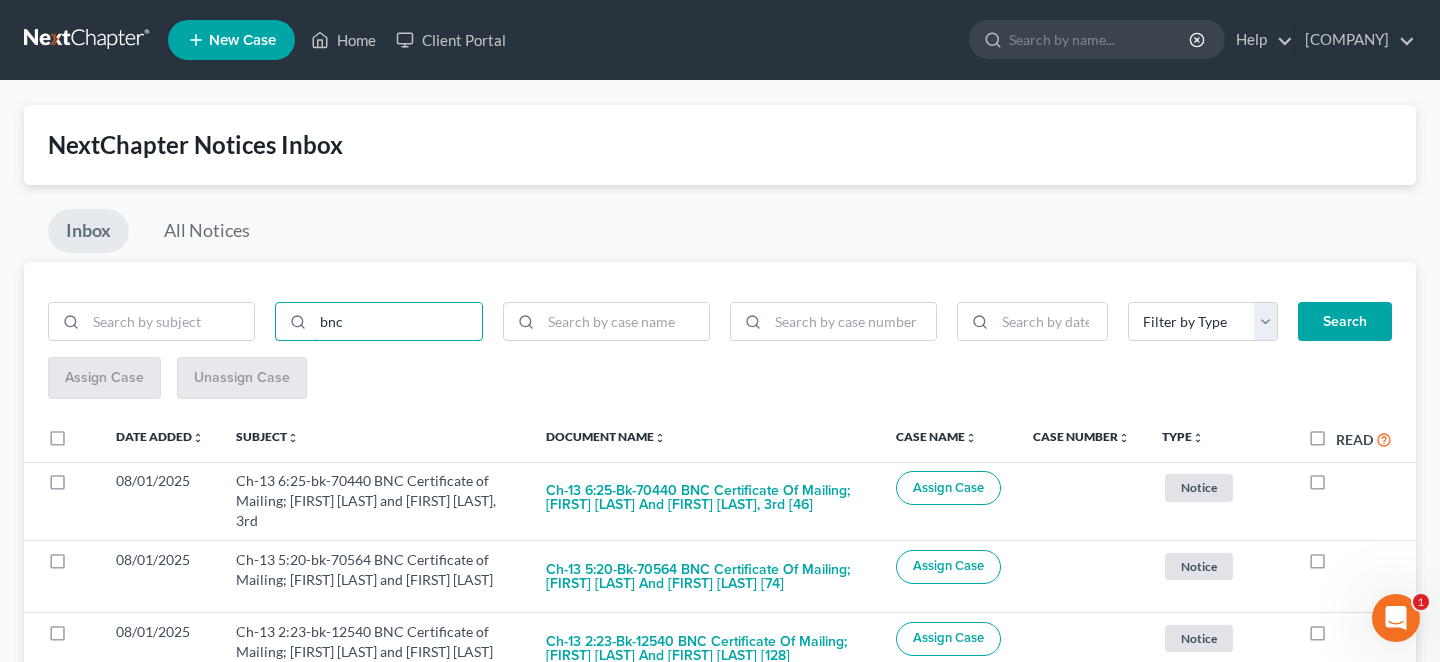 type on "bnc" 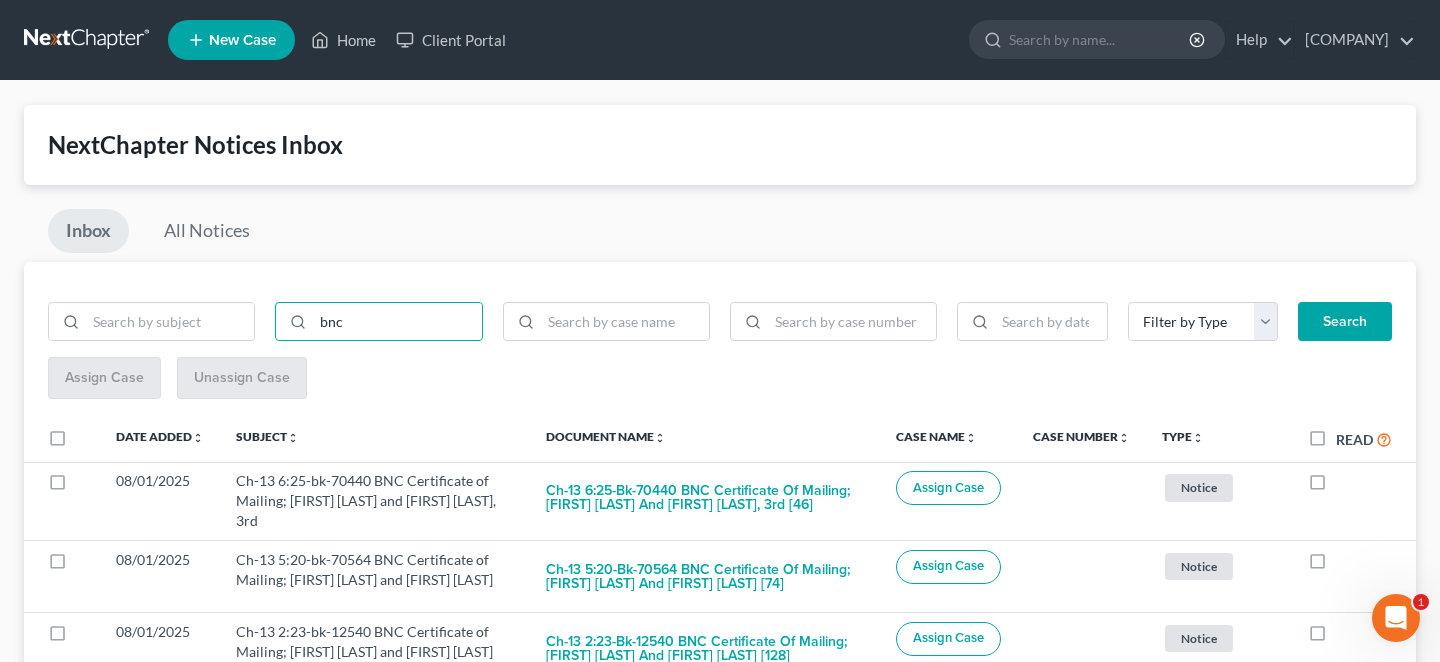 click on "Search" at bounding box center [1345, 322] 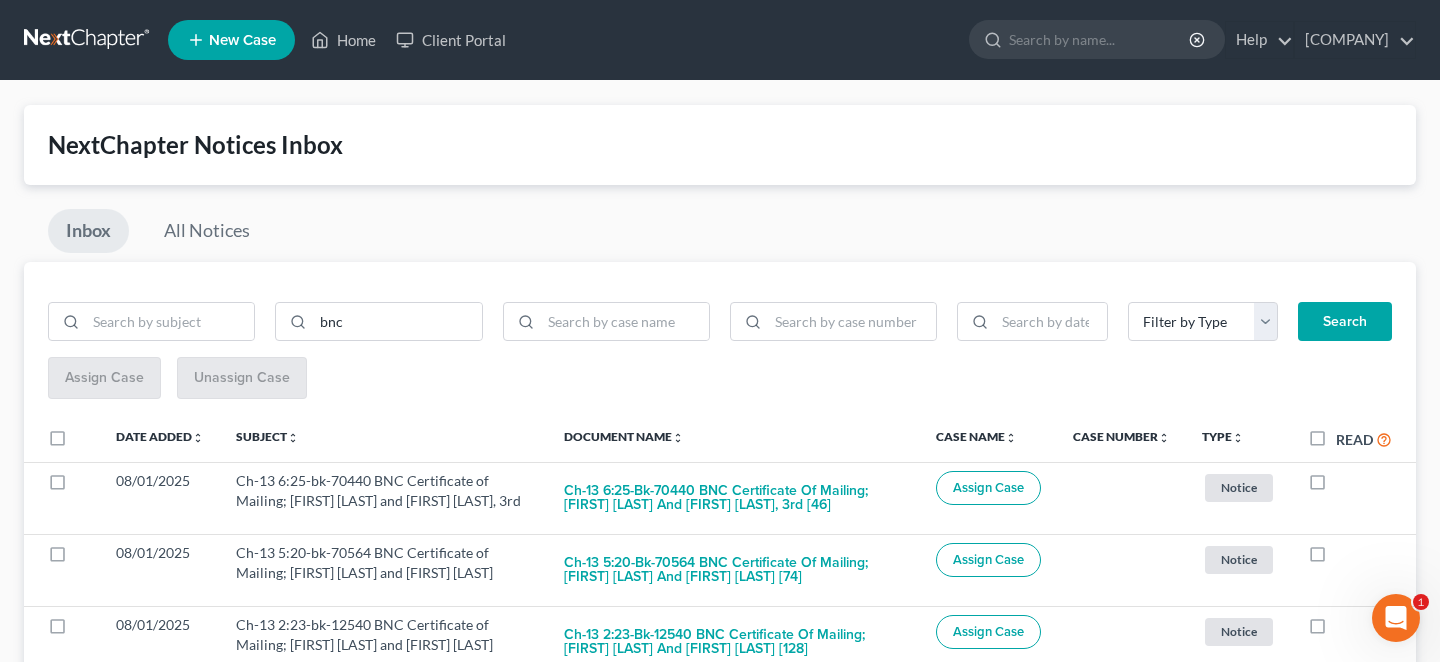 click on "Read" at bounding box center (1364, 439) 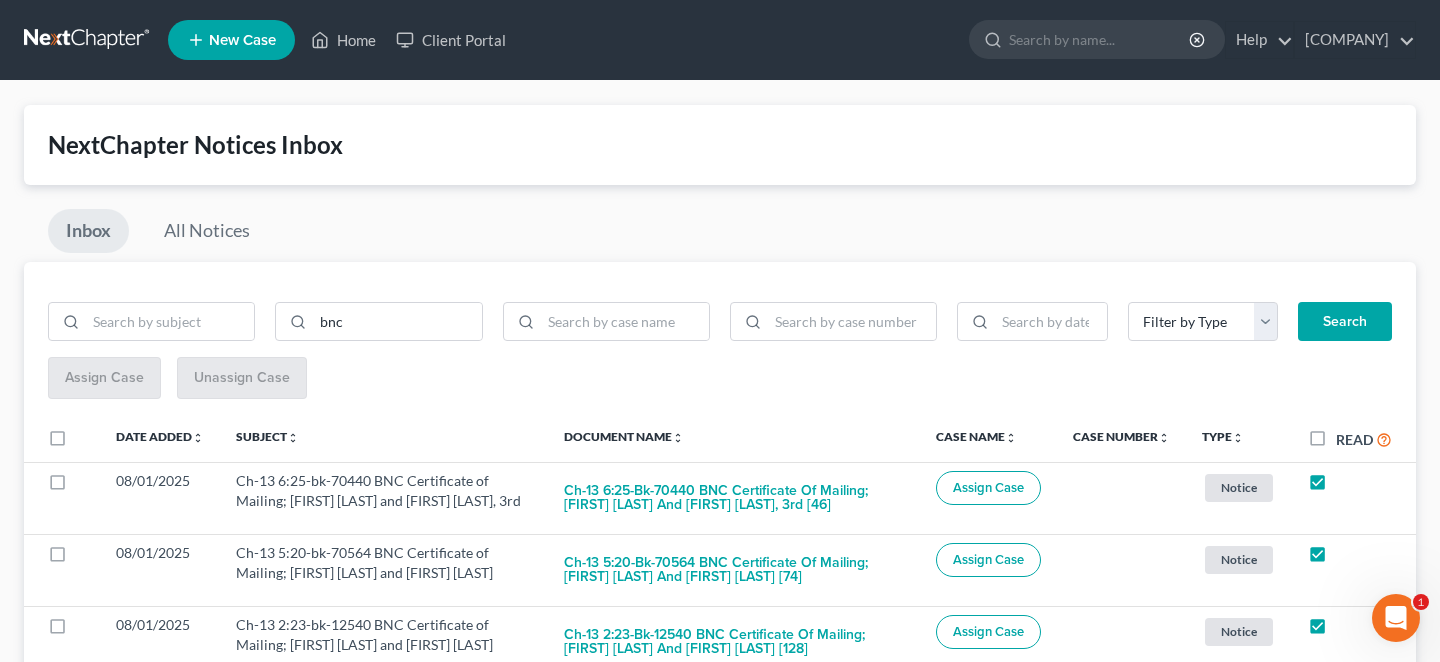 checkbox on "true" 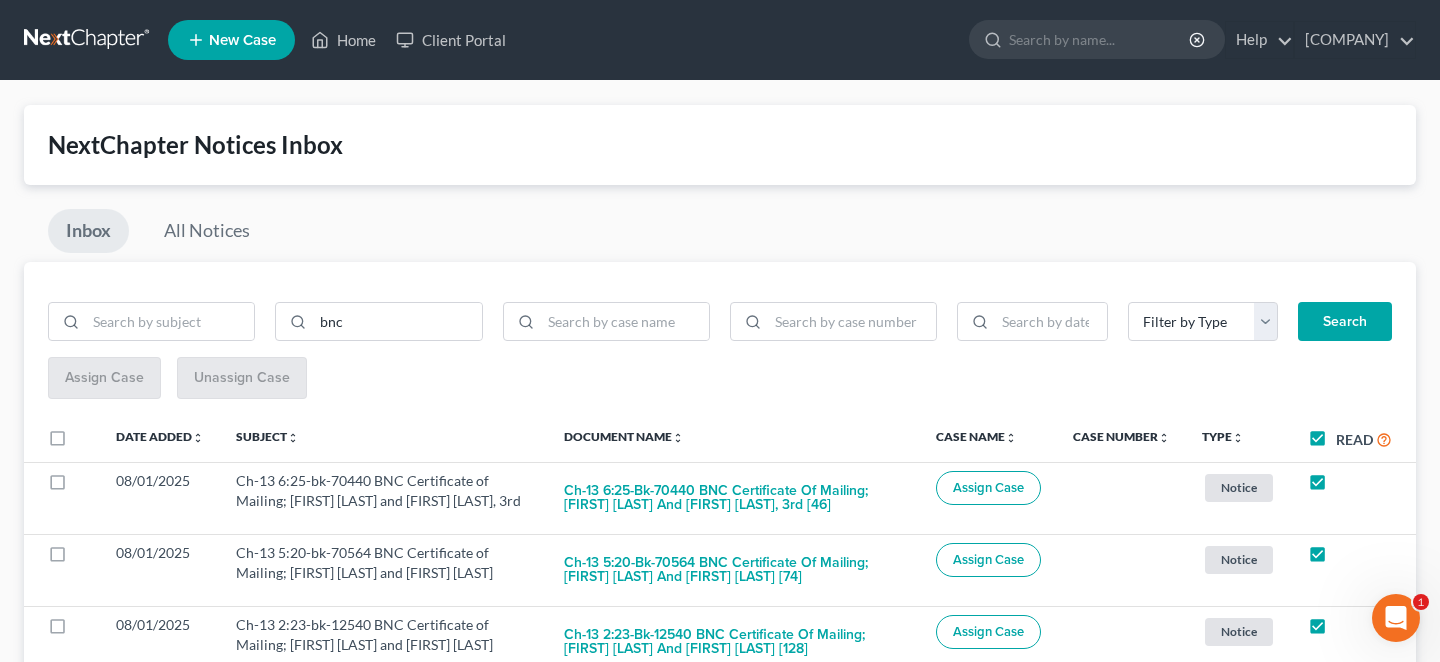 checkbox on "true" 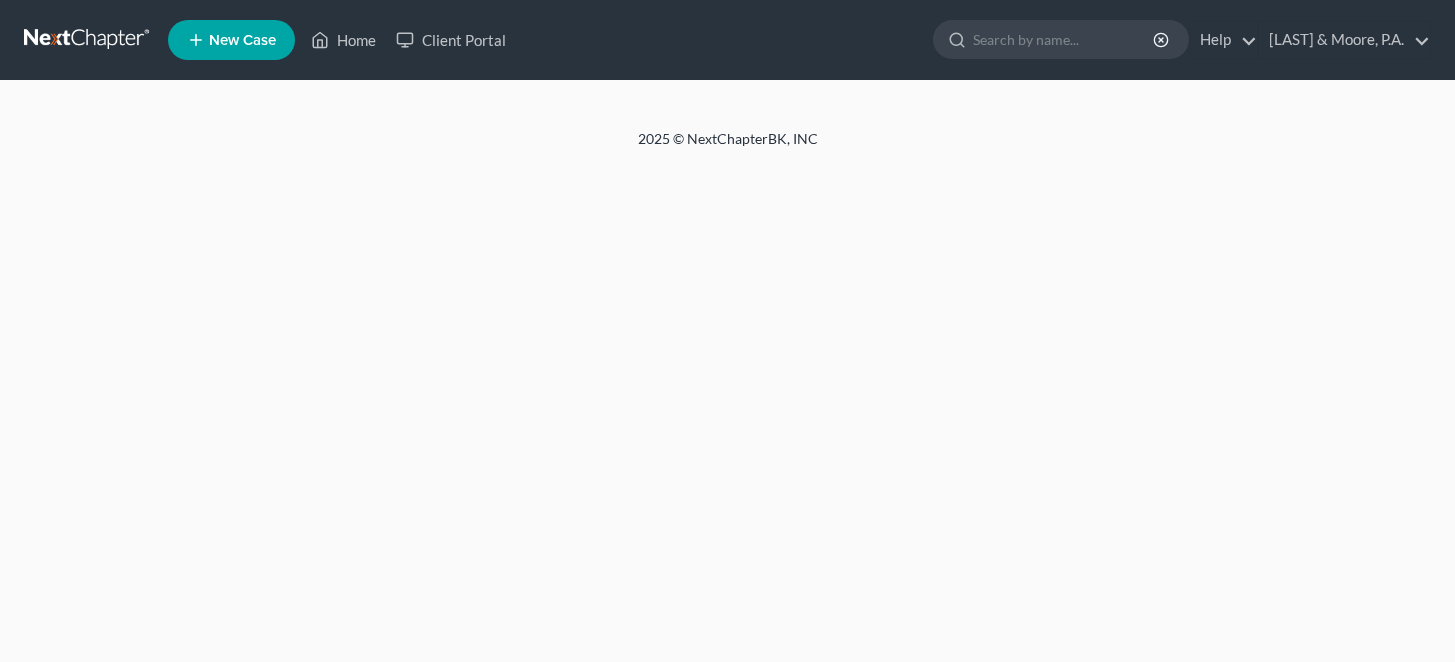 scroll, scrollTop: 0, scrollLeft: 0, axis: both 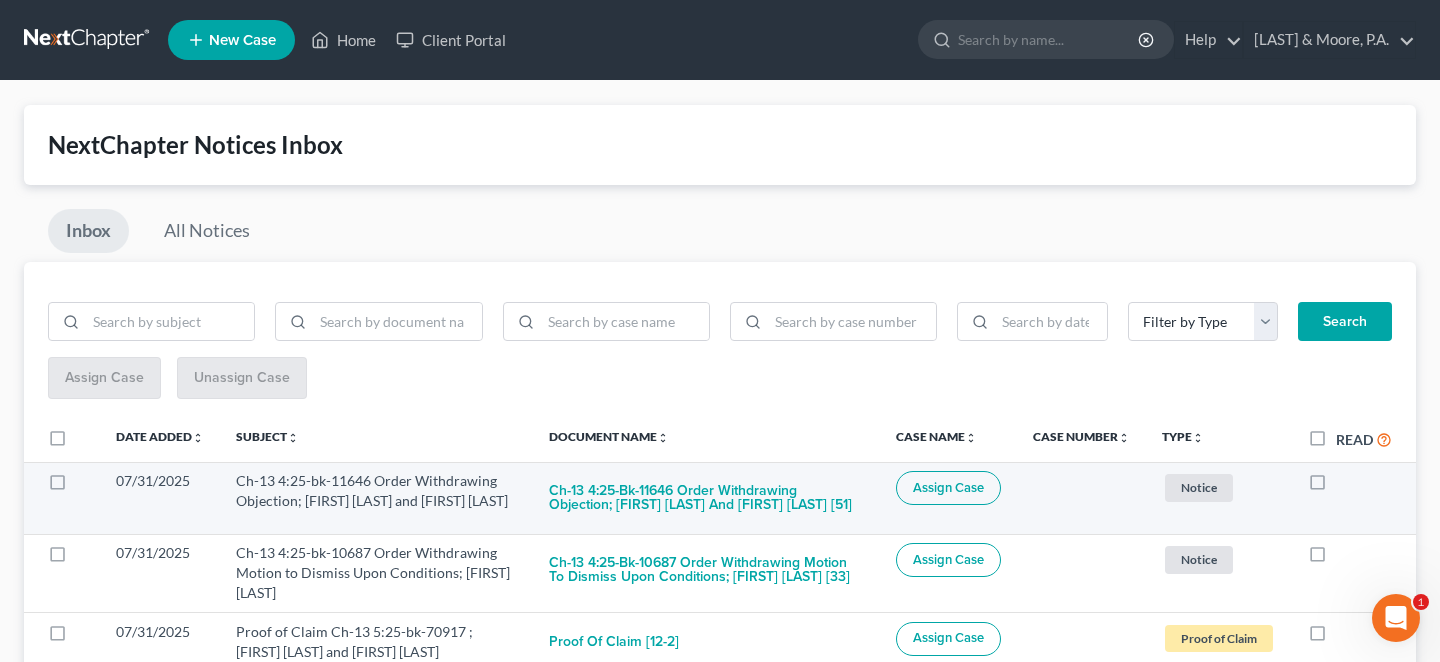 click at bounding box center (1336, 486) 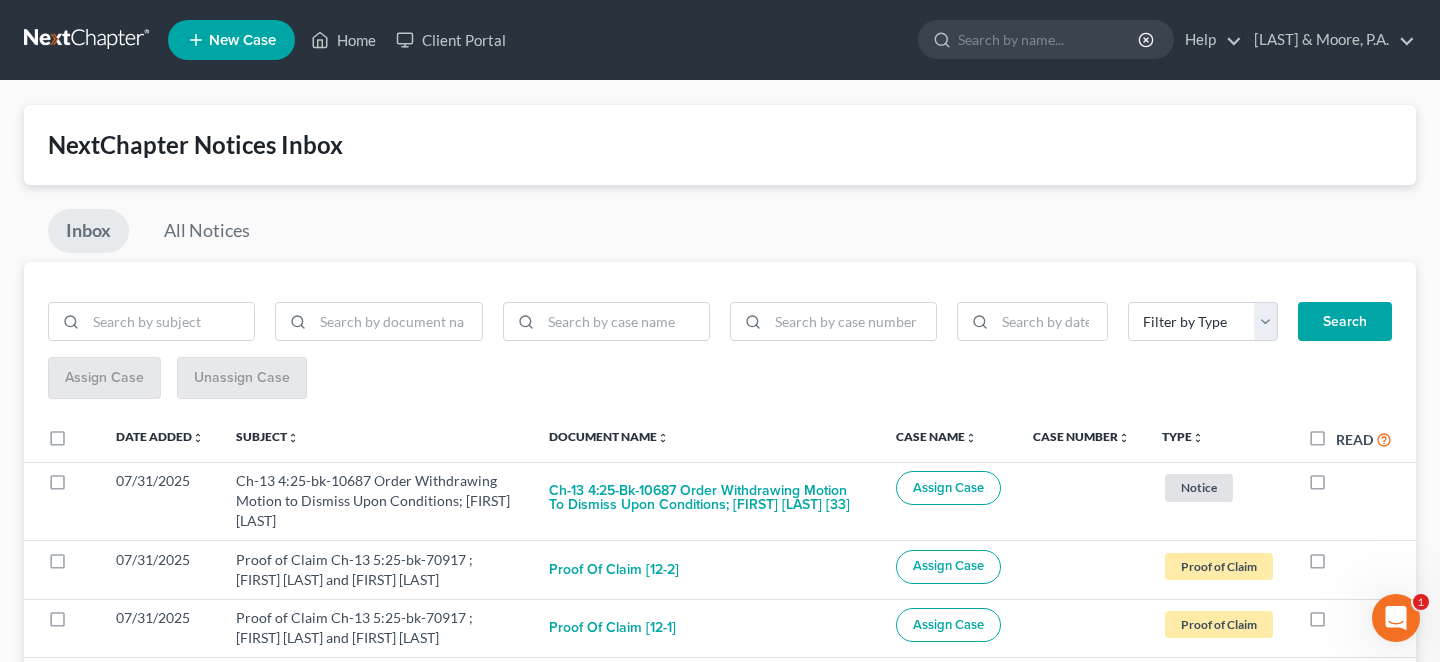 click at bounding box center (1336, 486) 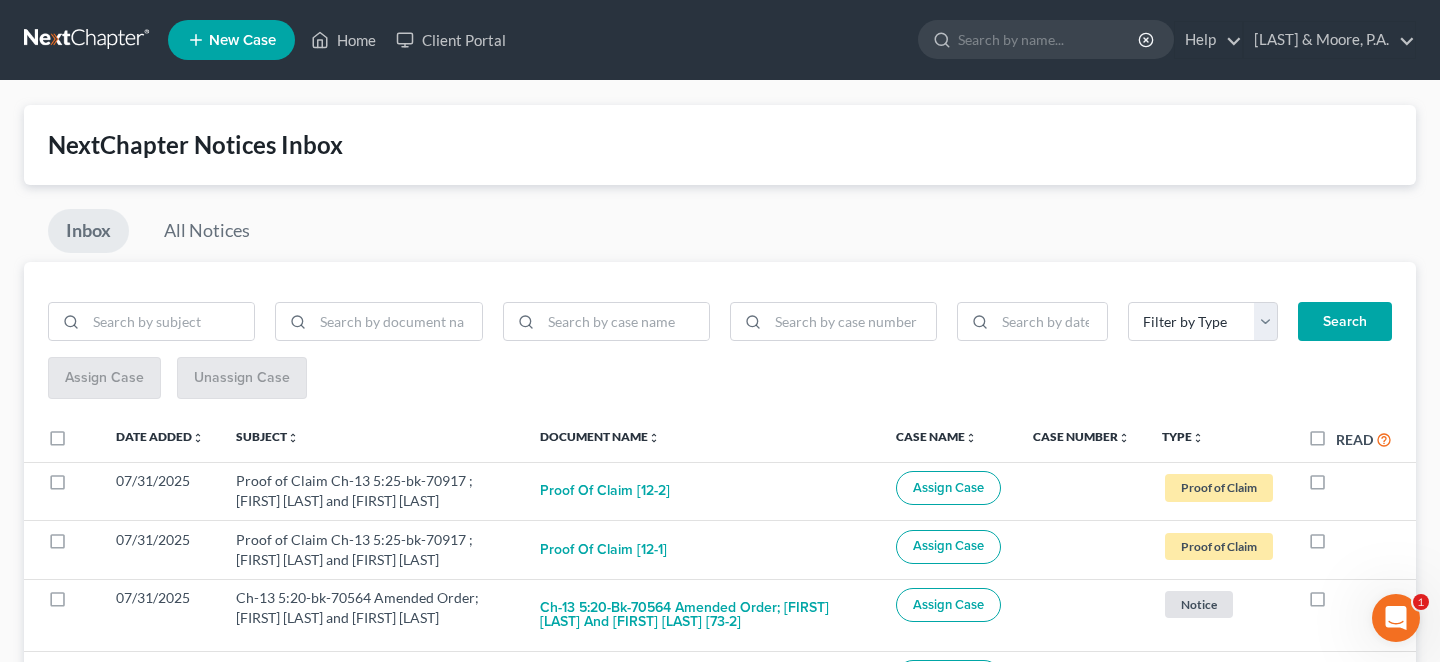 click at bounding box center [1336, 486] 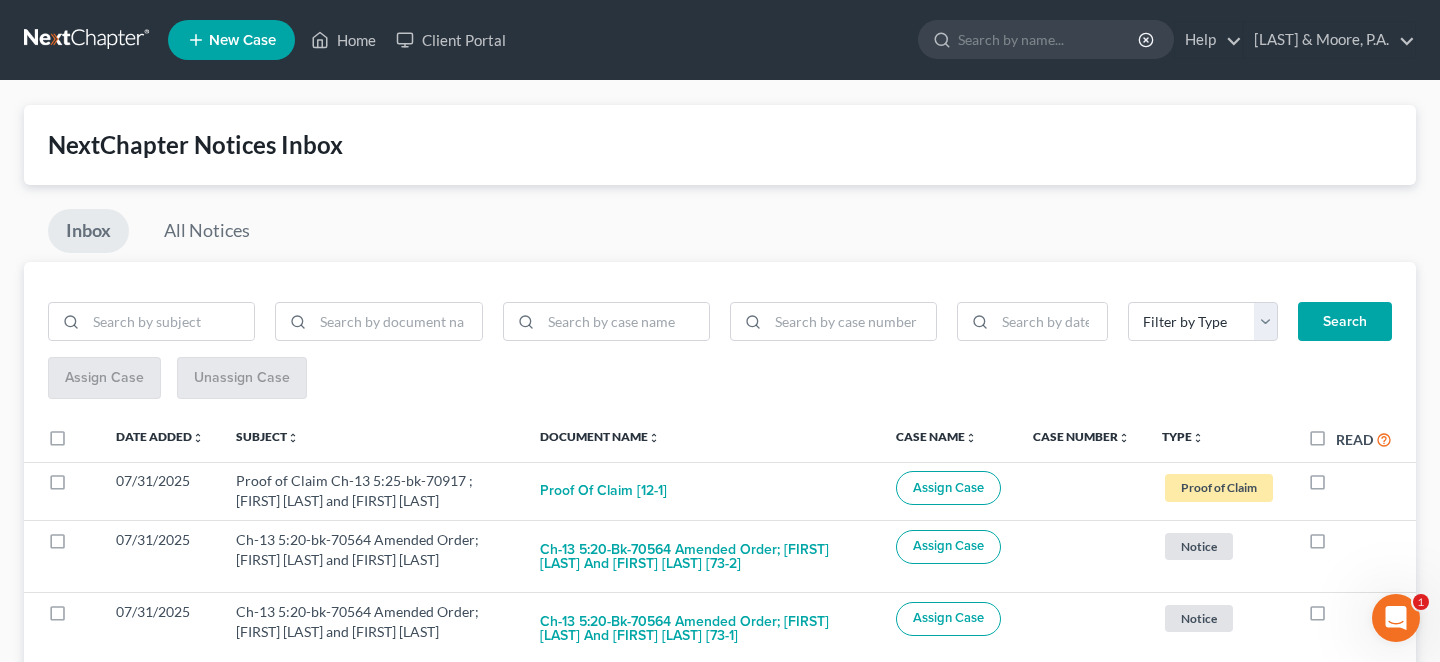 click at bounding box center [1336, 486] 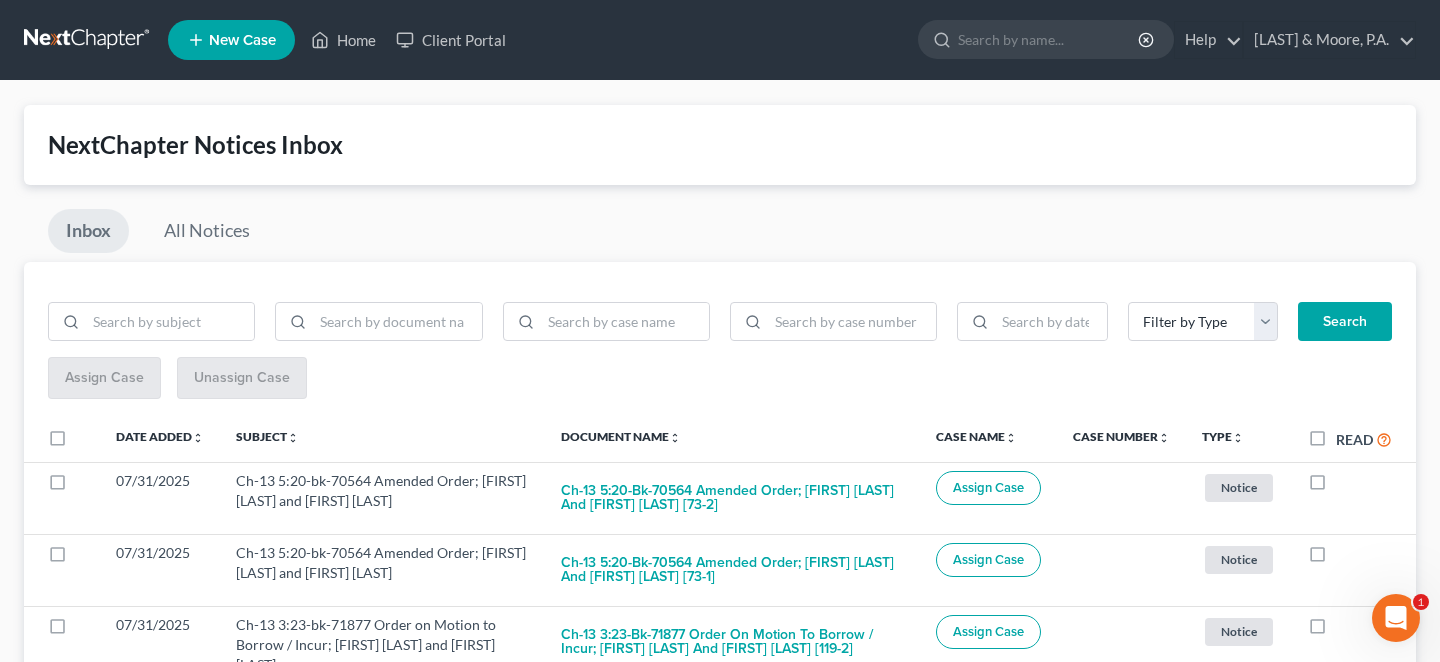 click at bounding box center [1336, 486] 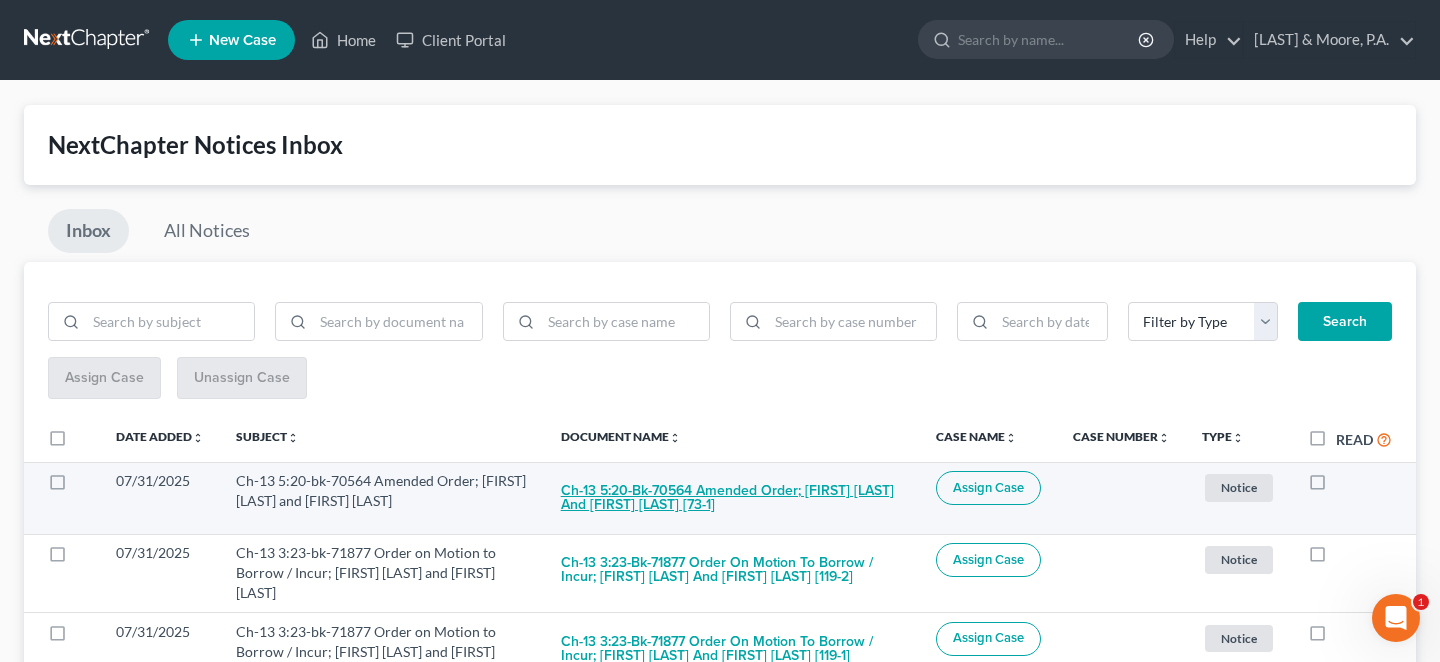 click on "Ch-13 5:20-bk-70564 Amended Order; William Earl Smith and Judy Nell Smith [73-1]" at bounding box center [732, 498] 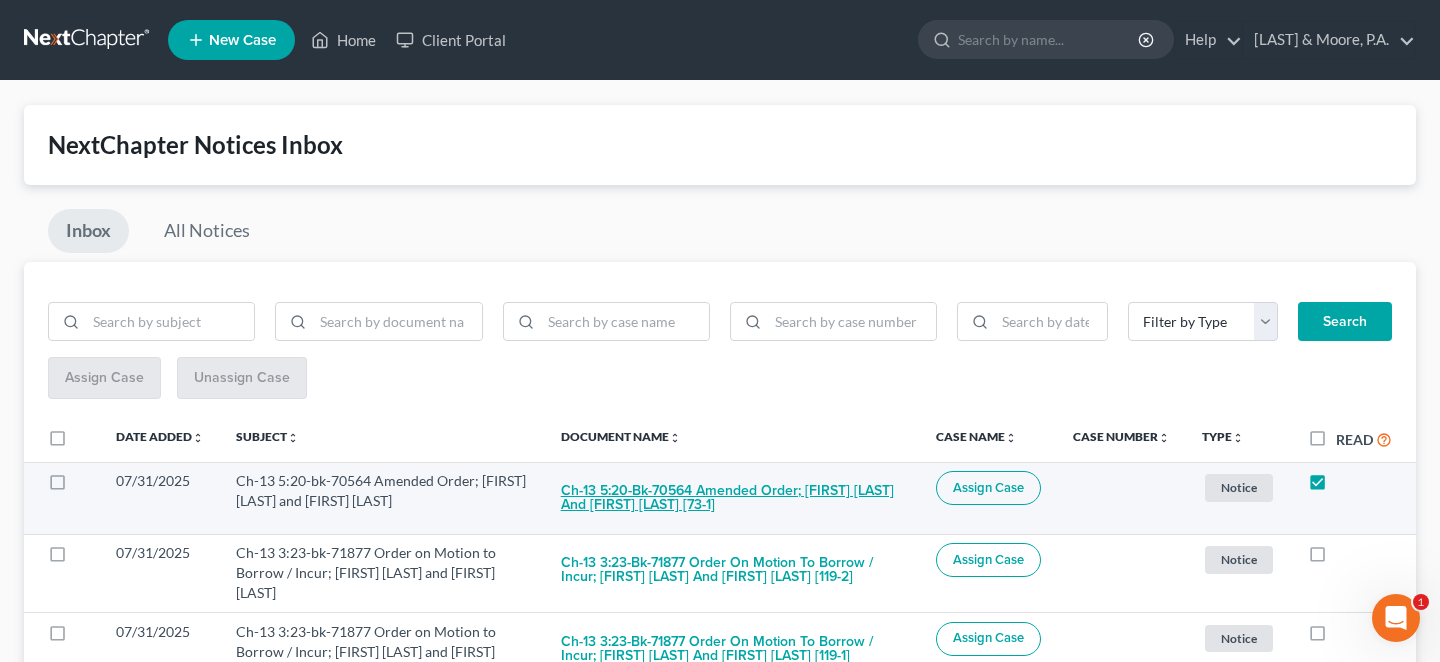 checkbox on "true" 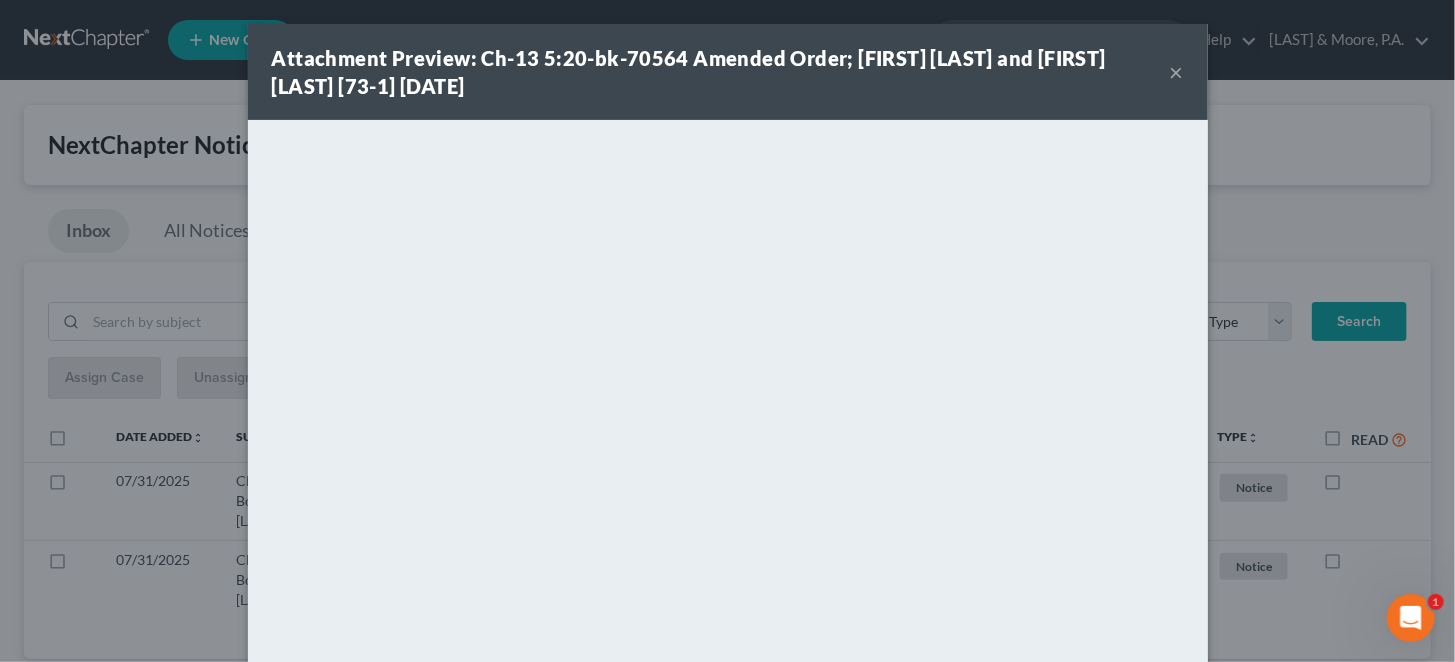 click on "×" at bounding box center (1177, 72) 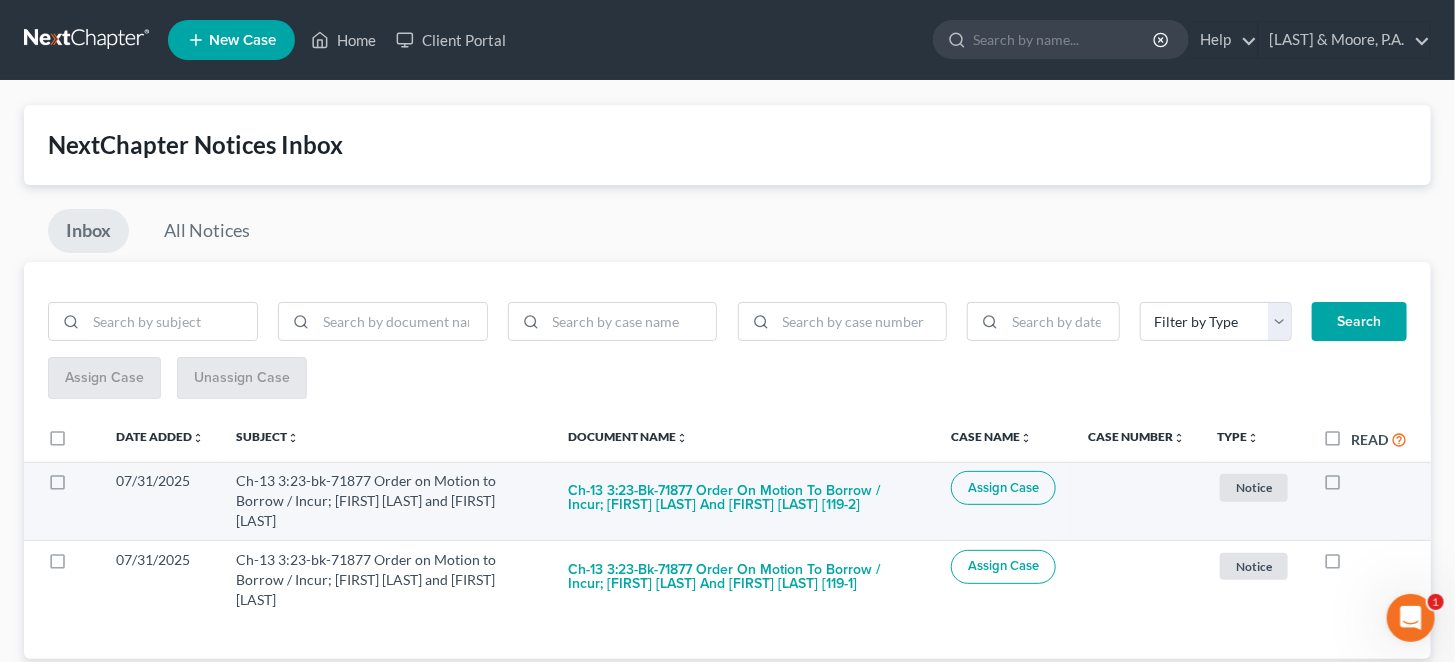 click at bounding box center (1351, 486) 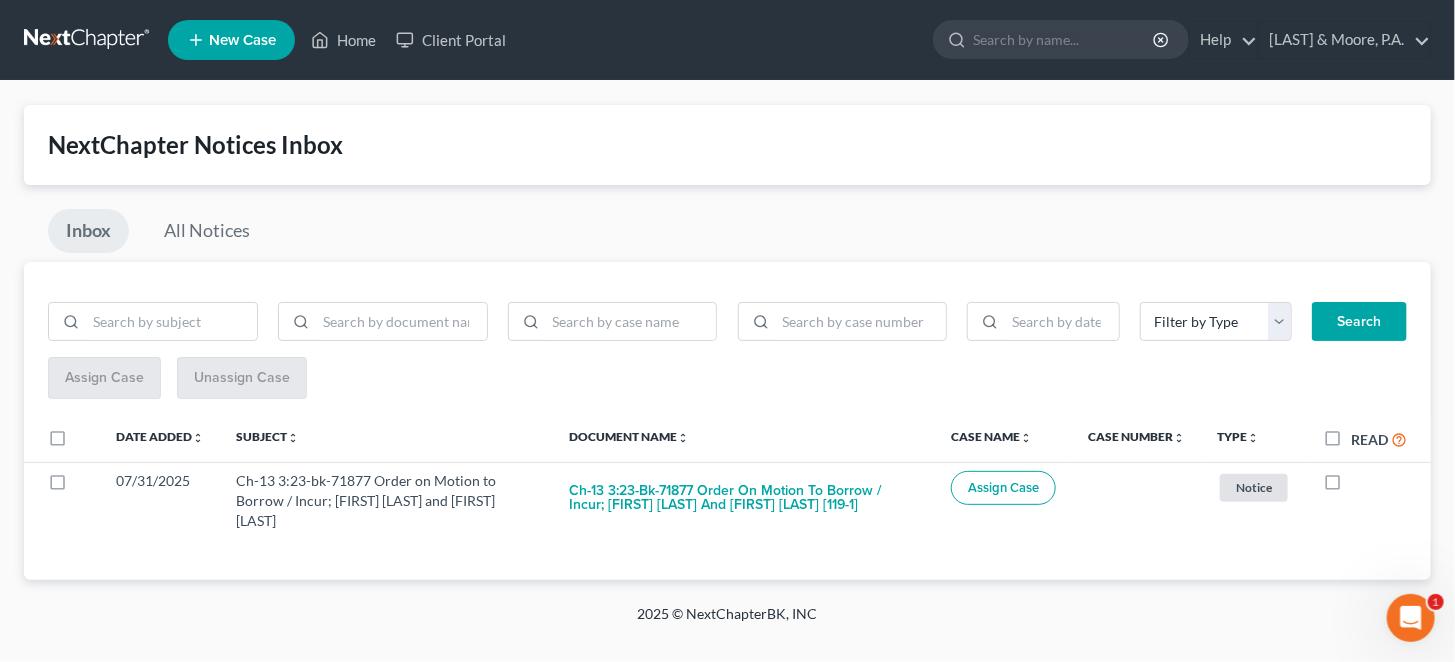 click at bounding box center (1351, 486) 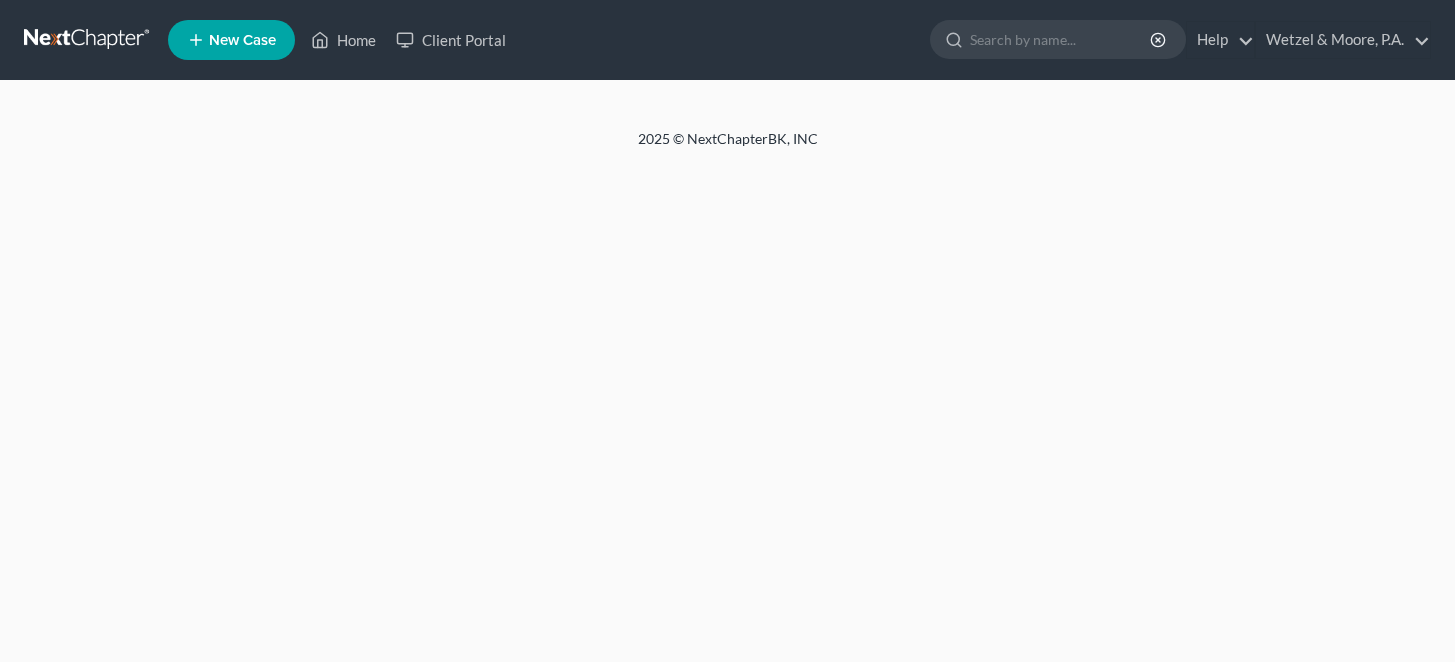 scroll, scrollTop: 0, scrollLeft: 0, axis: both 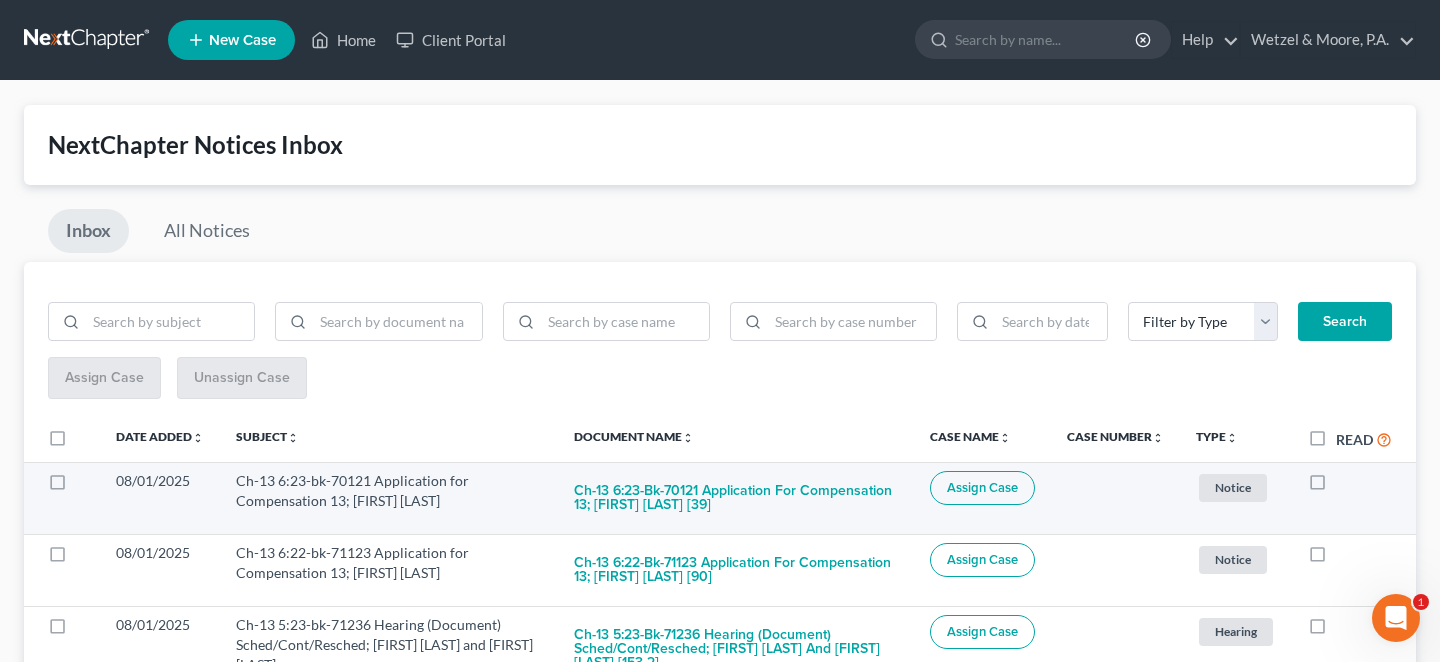 click at bounding box center [1336, 486] 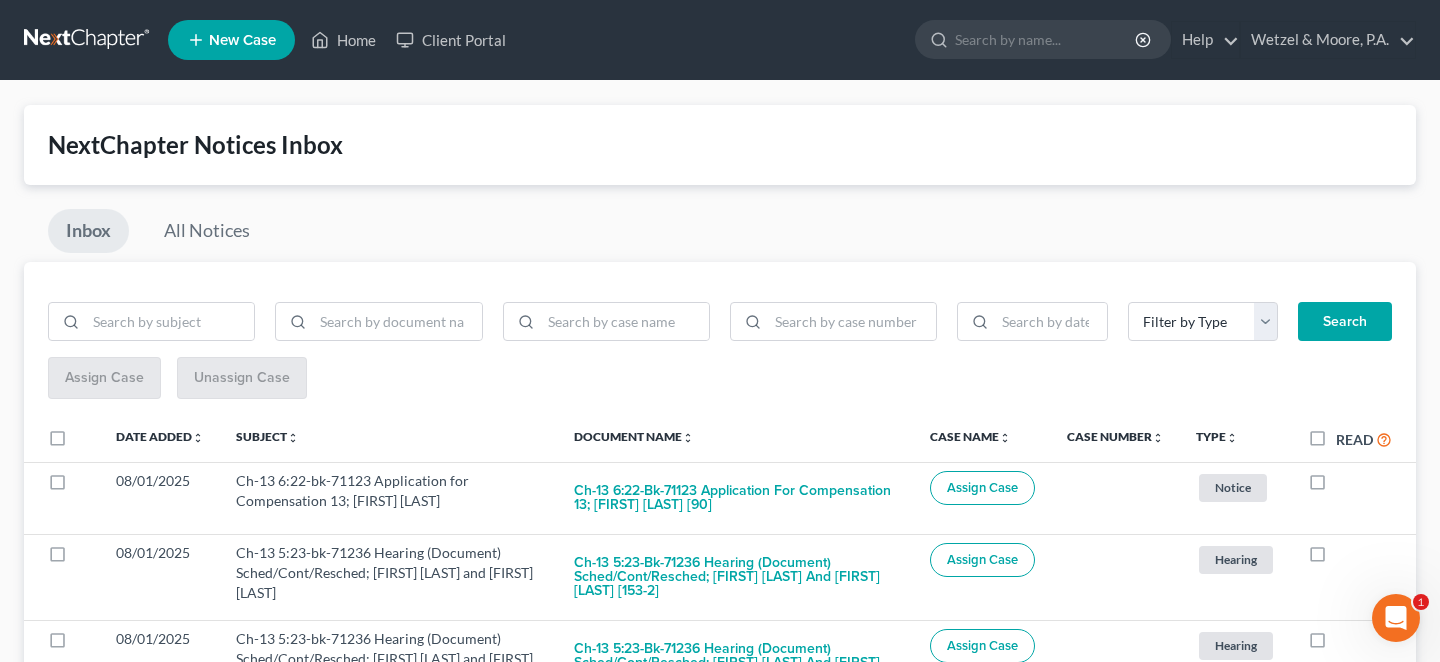 click at bounding box center (1336, 486) 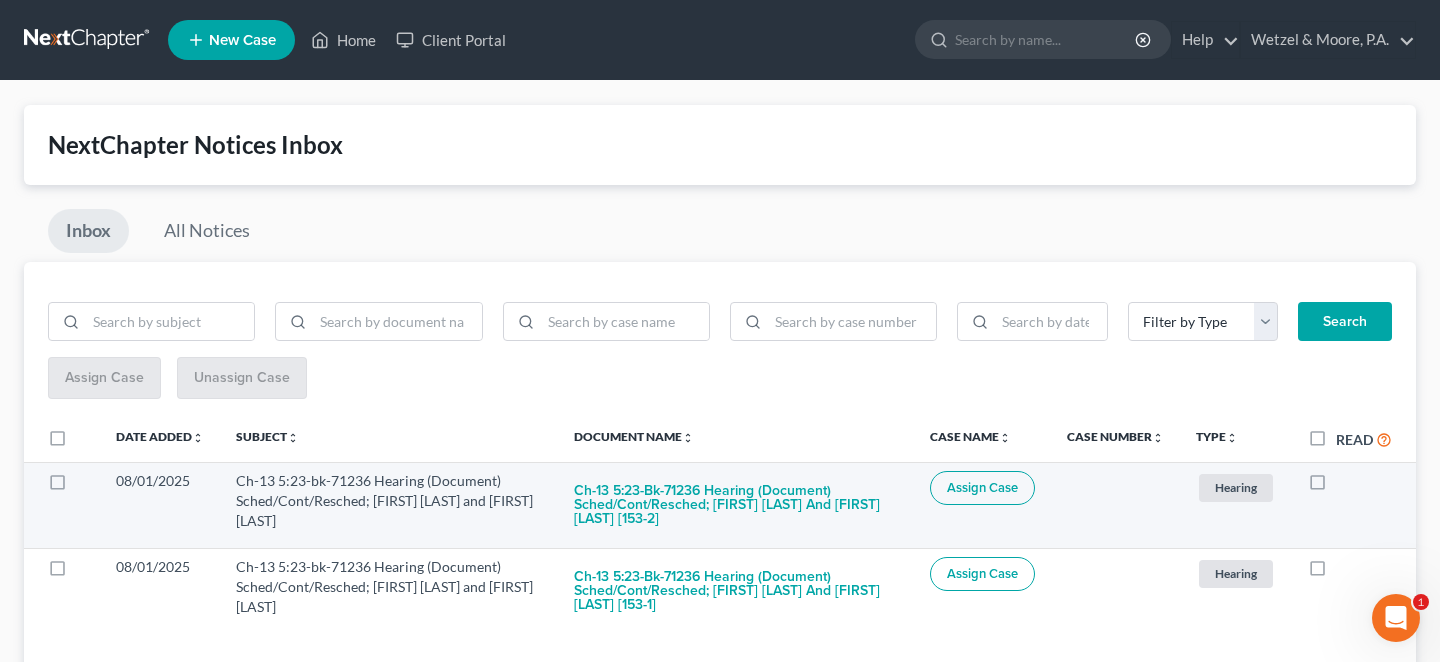 click at bounding box center (1336, 486) 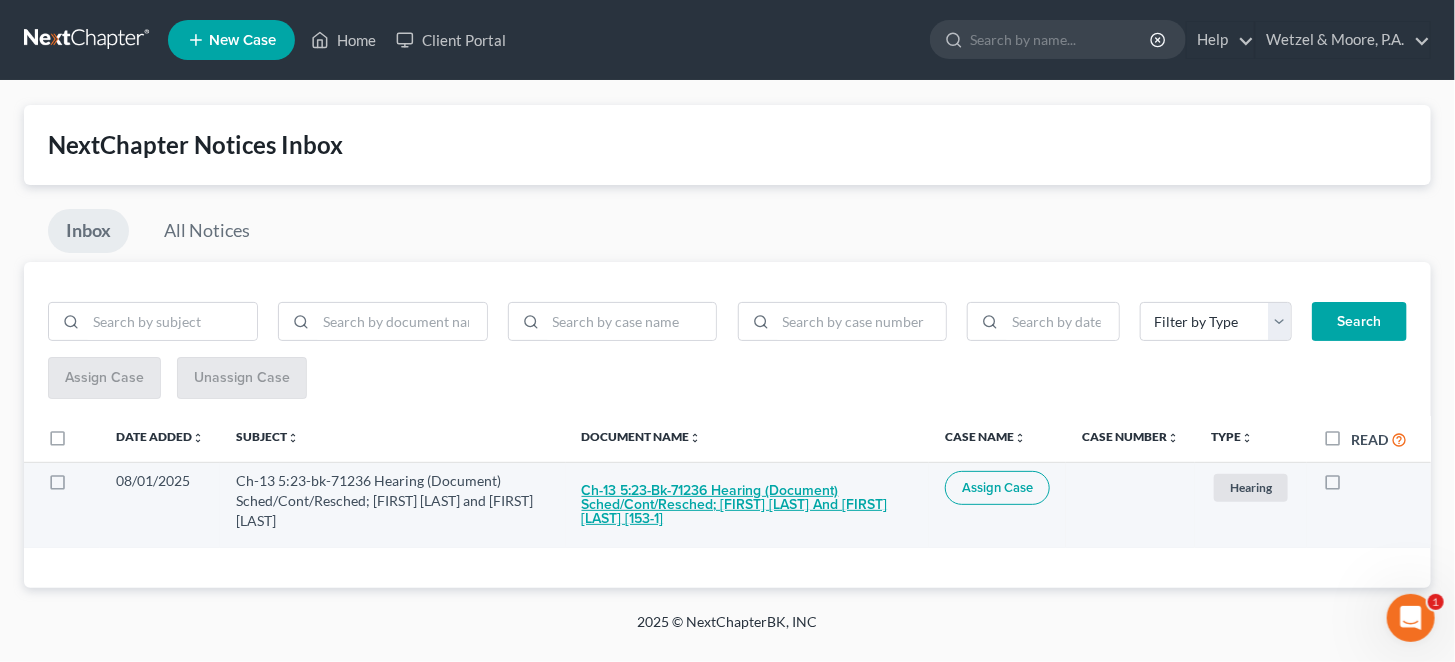 click on "Ch-13 5:23-bk-71236 Hearing (Document) Sched/Cont/Resched; [FIRST] [LAST] and [FIRST] [LAST] [153-1]" at bounding box center (747, 505) 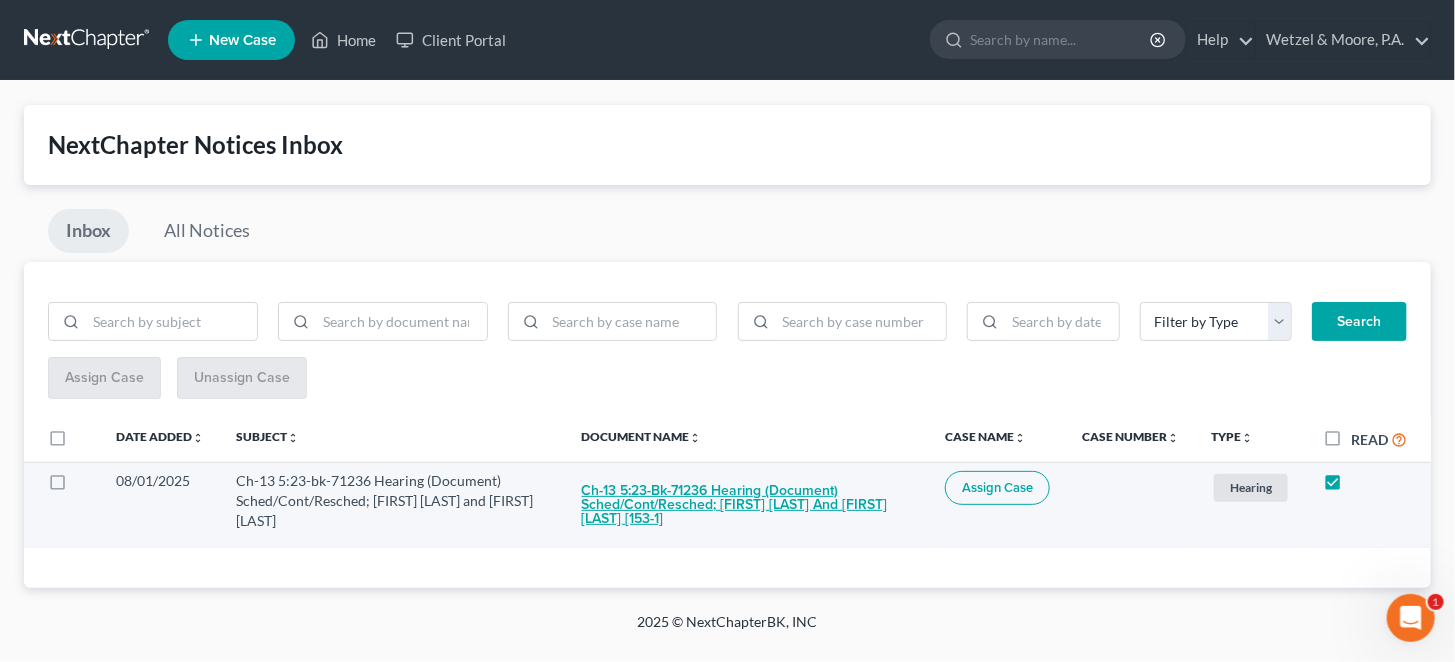 checkbox on "true" 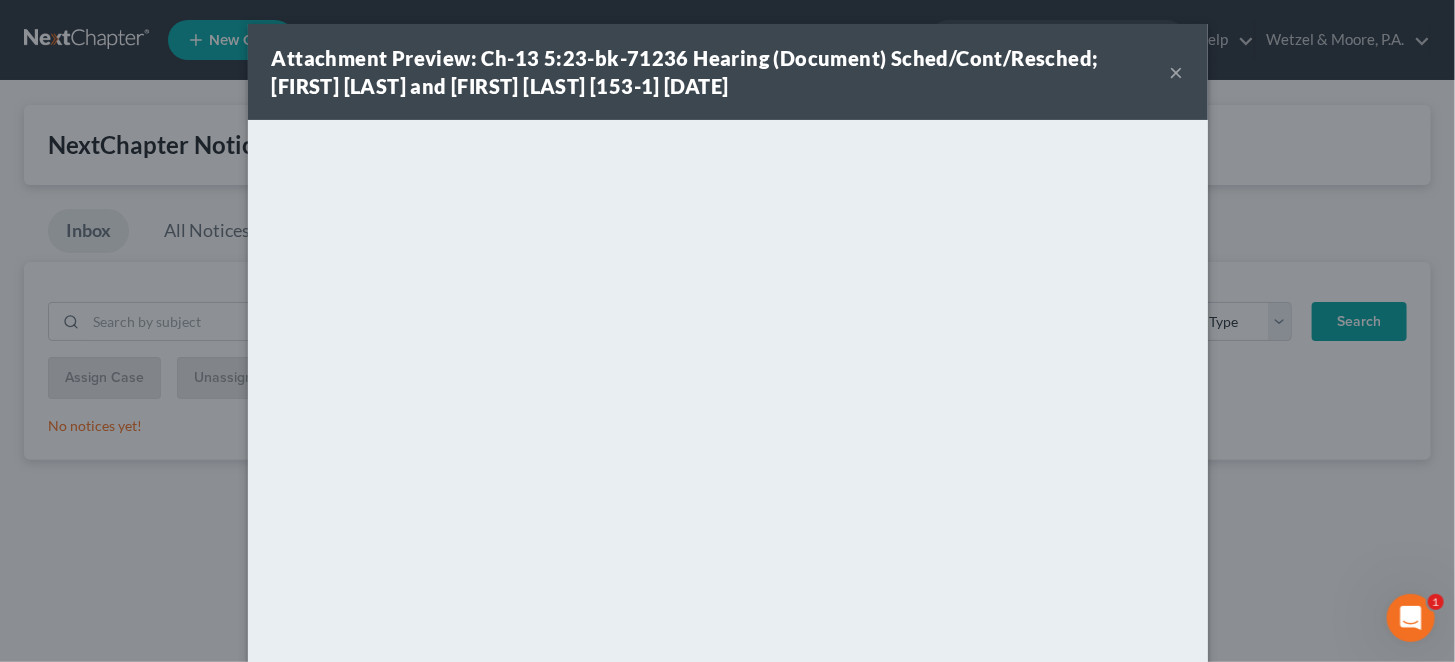click on "×" at bounding box center [1177, 72] 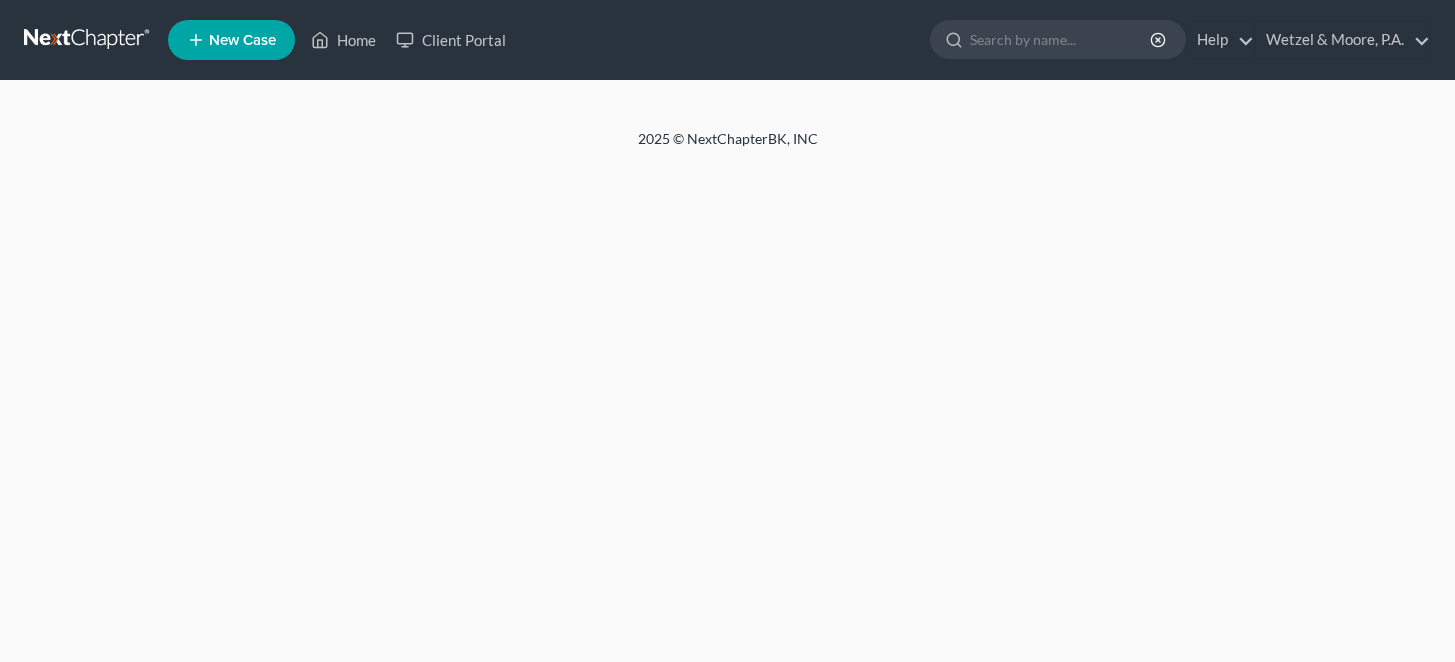 scroll, scrollTop: 0, scrollLeft: 0, axis: both 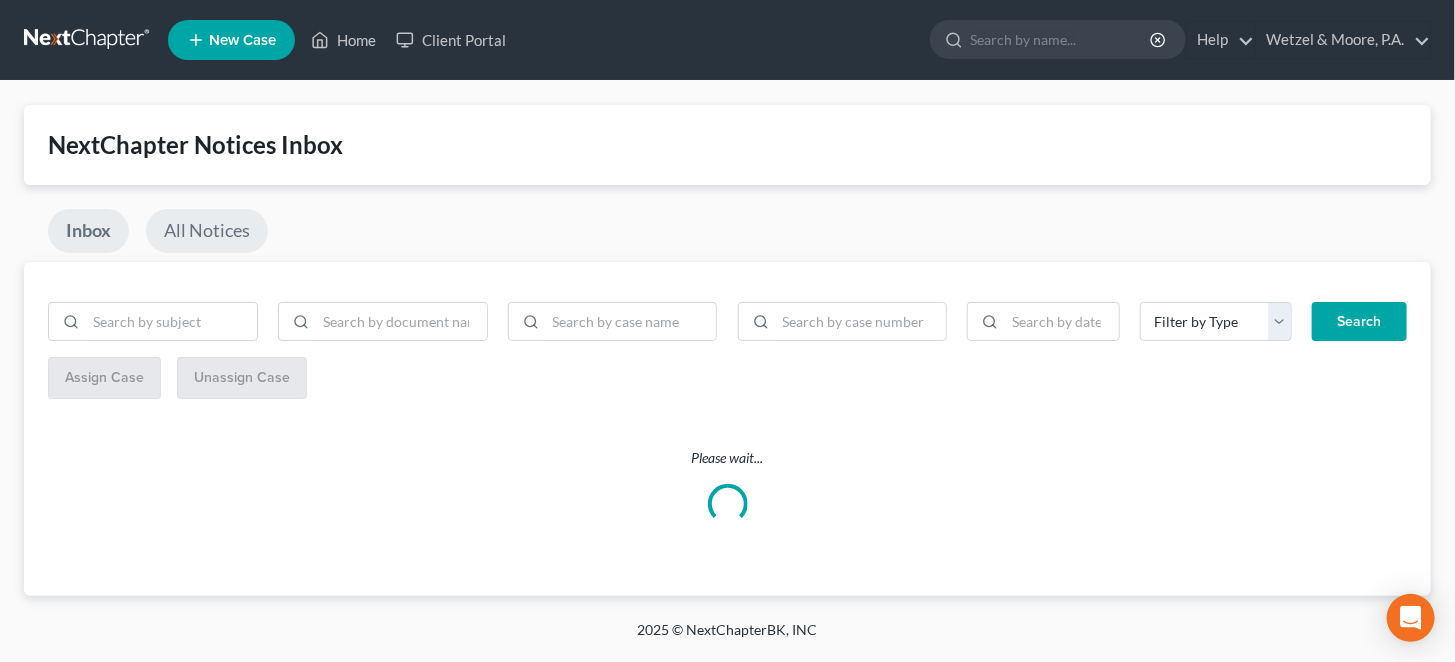 click on "All Notices" at bounding box center (207, 231) 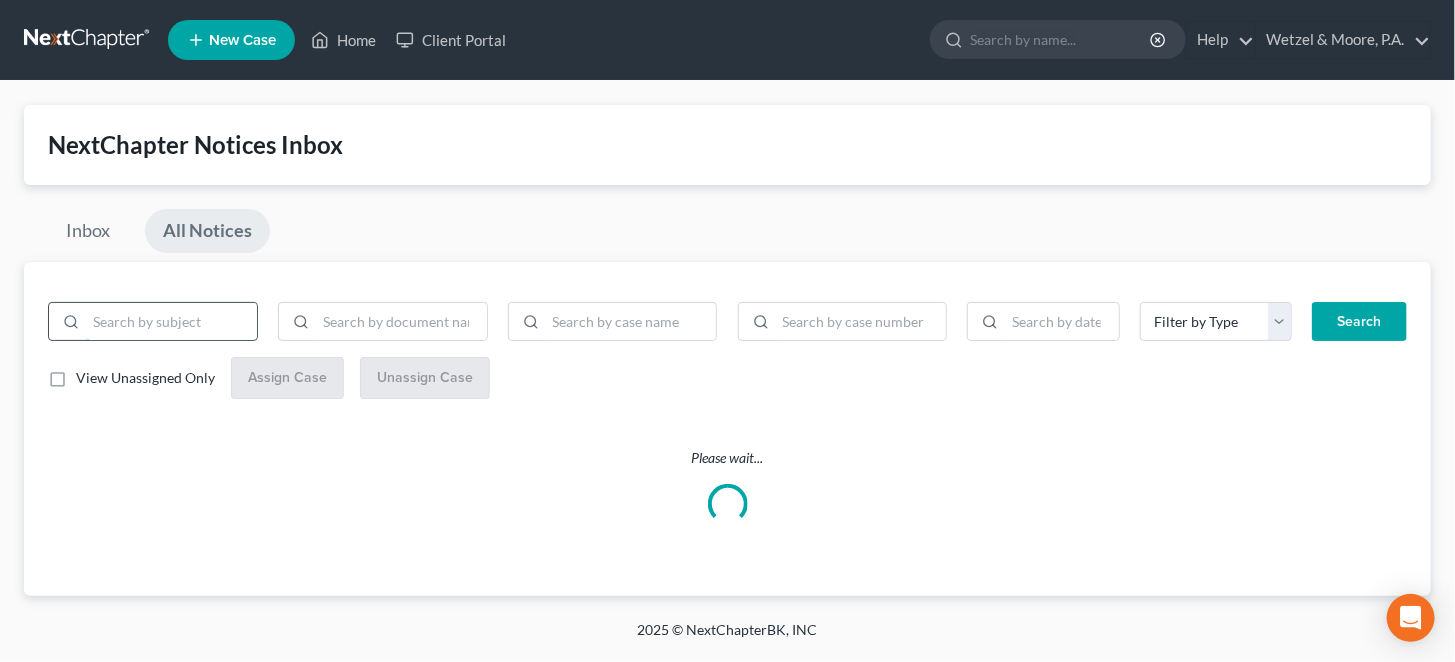 click at bounding box center (171, 322) 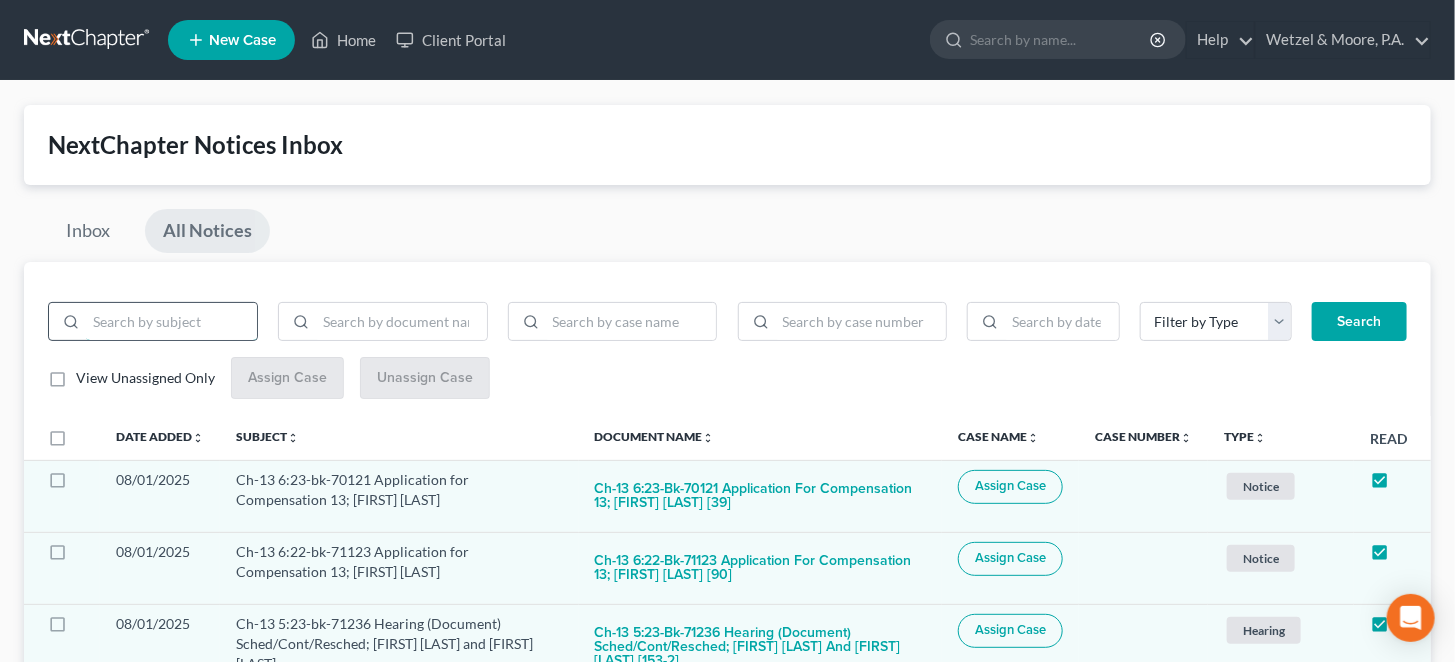 click at bounding box center [171, 322] 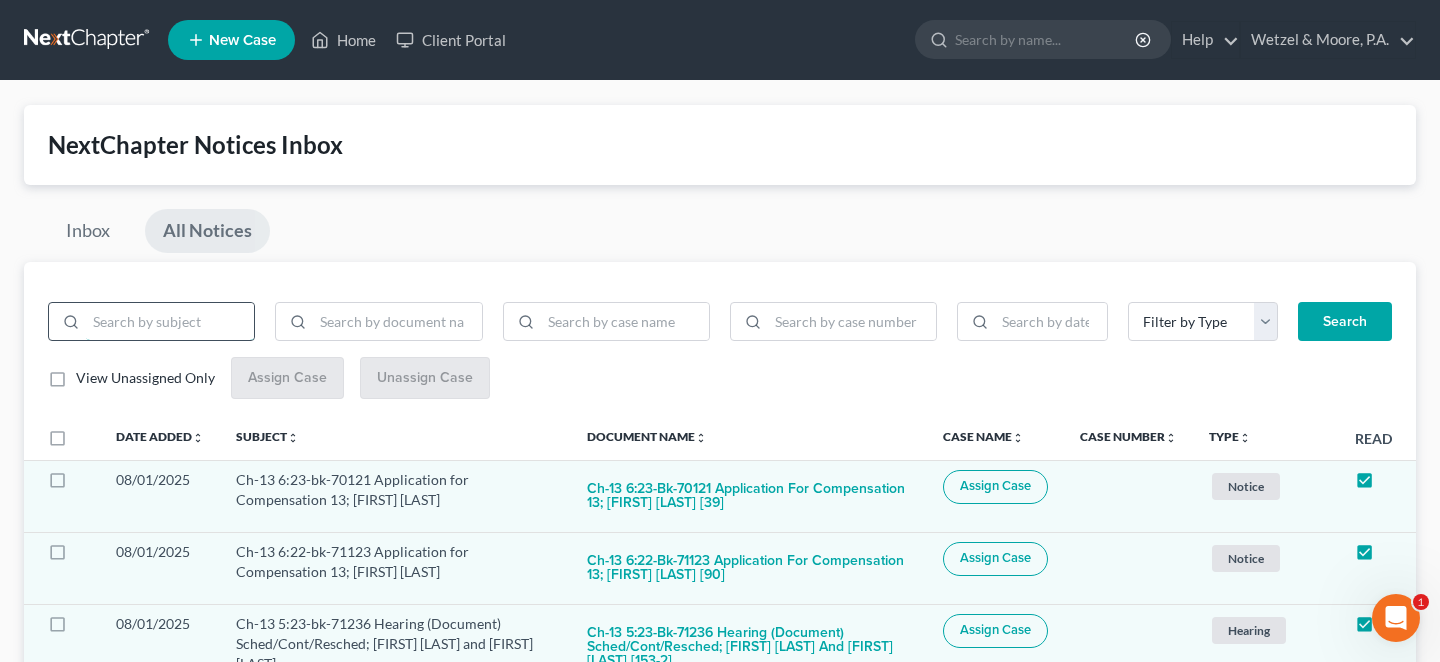 scroll, scrollTop: 0, scrollLeft: 0, axis: both 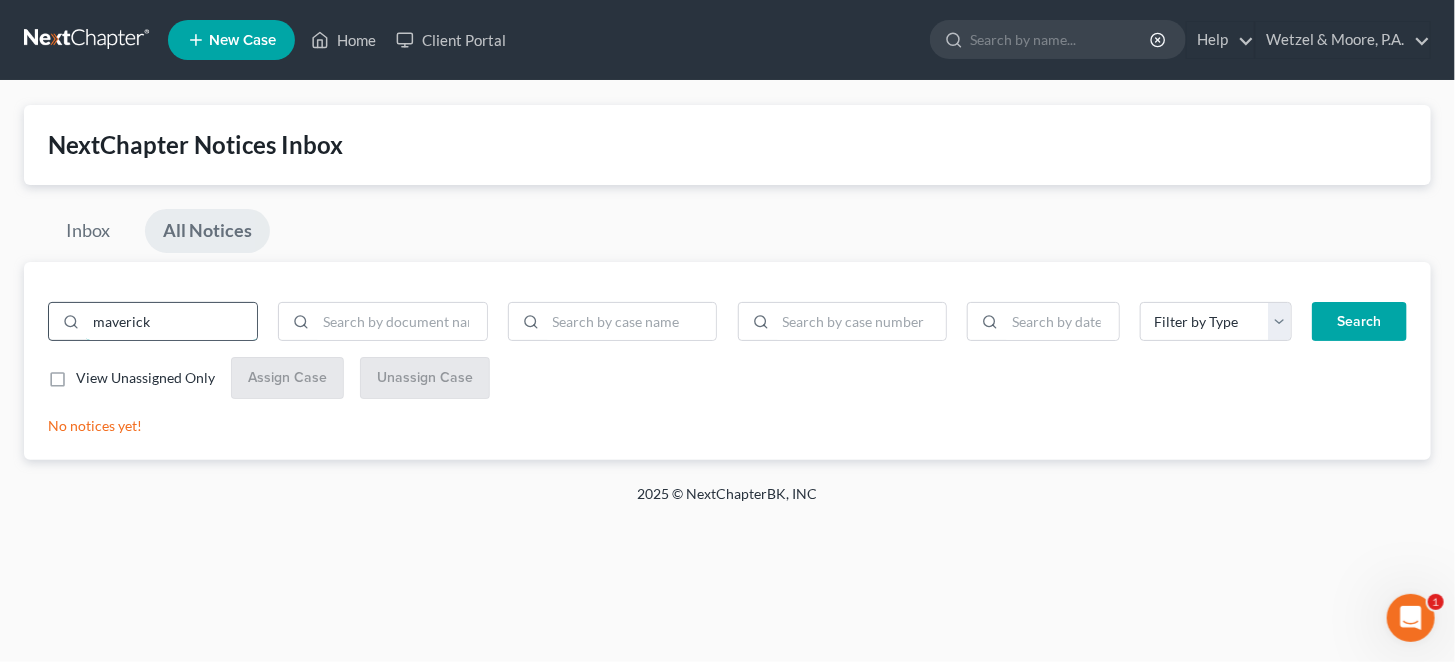 type on "maverick" 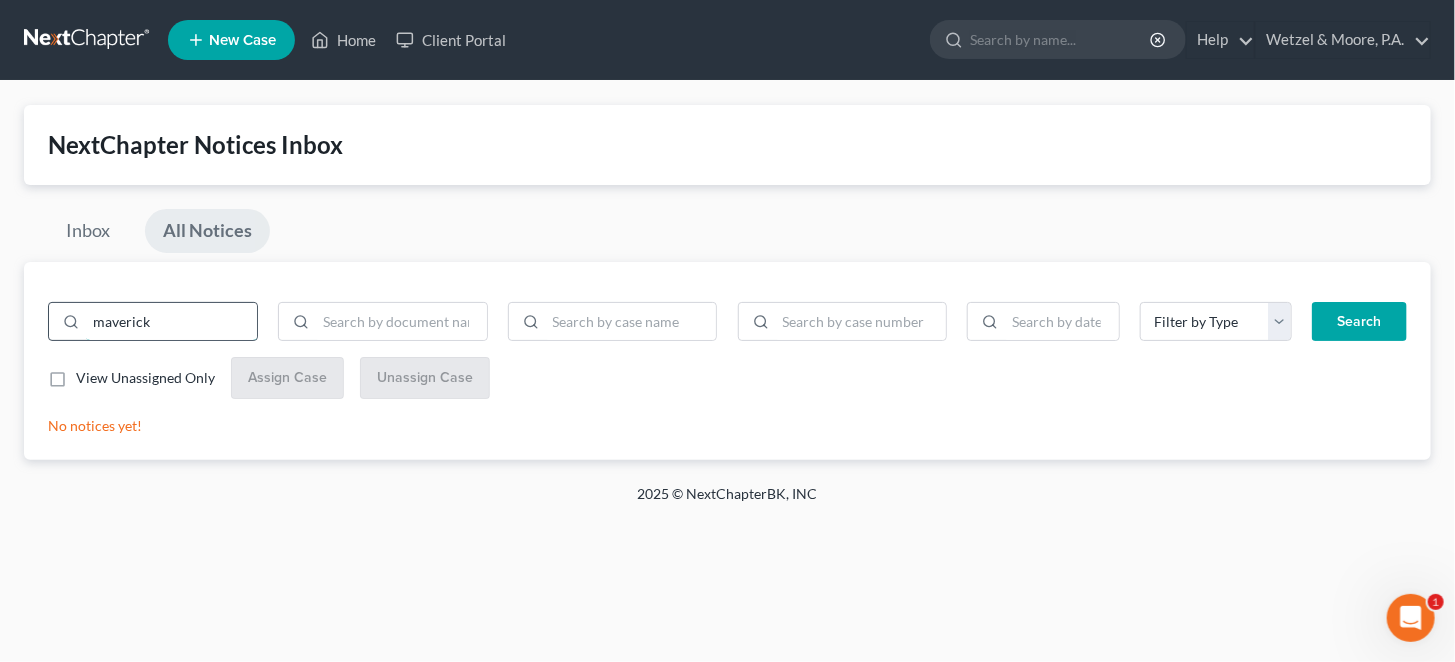 click on "Search" at bounding box center (1359, 322) 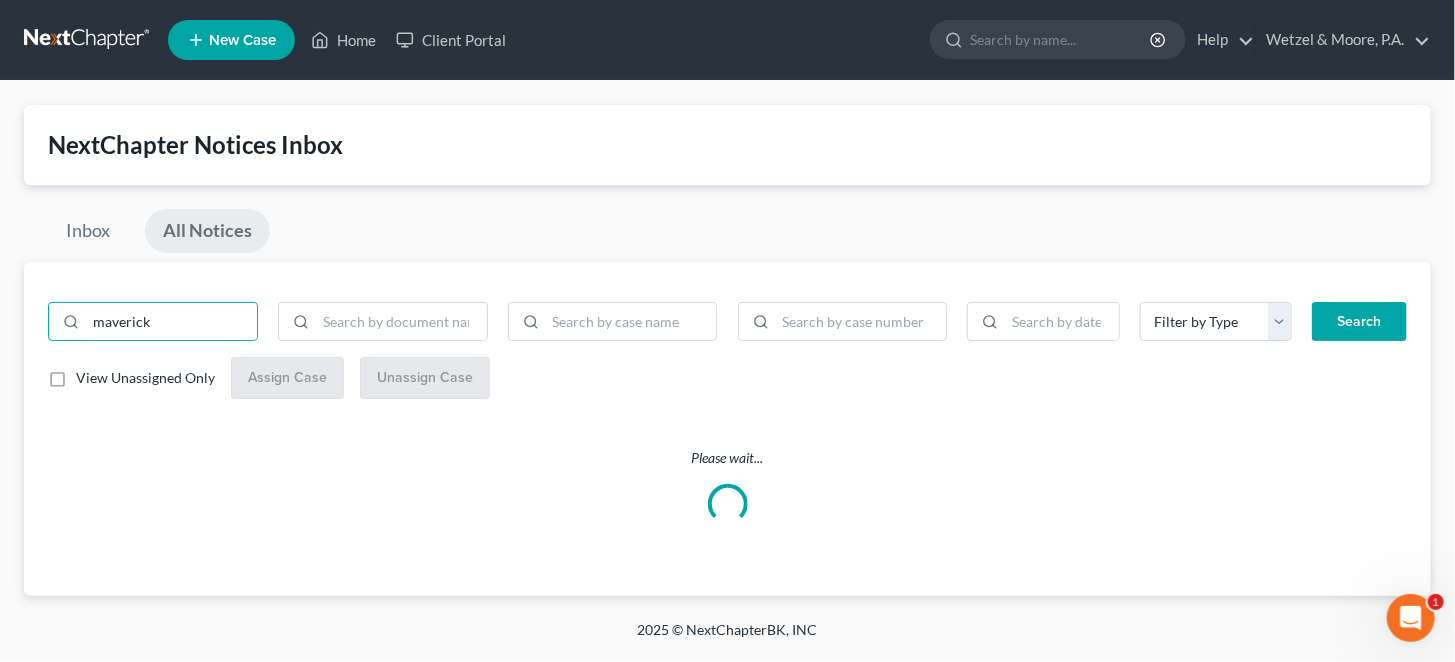 click on "maverick                                 Filter by Type AFCU Bank Satement Complaint CPS Credit Card Statement Creditor Debtor Client Hearing Hearing Notice HOLLIDAY Judgment LEFKOFF MOC Notice Order PROBER Proof of Claim Search View Unassigned Only Assign Case Unassign Case
Please wait..." at bounding box center (727, 429) 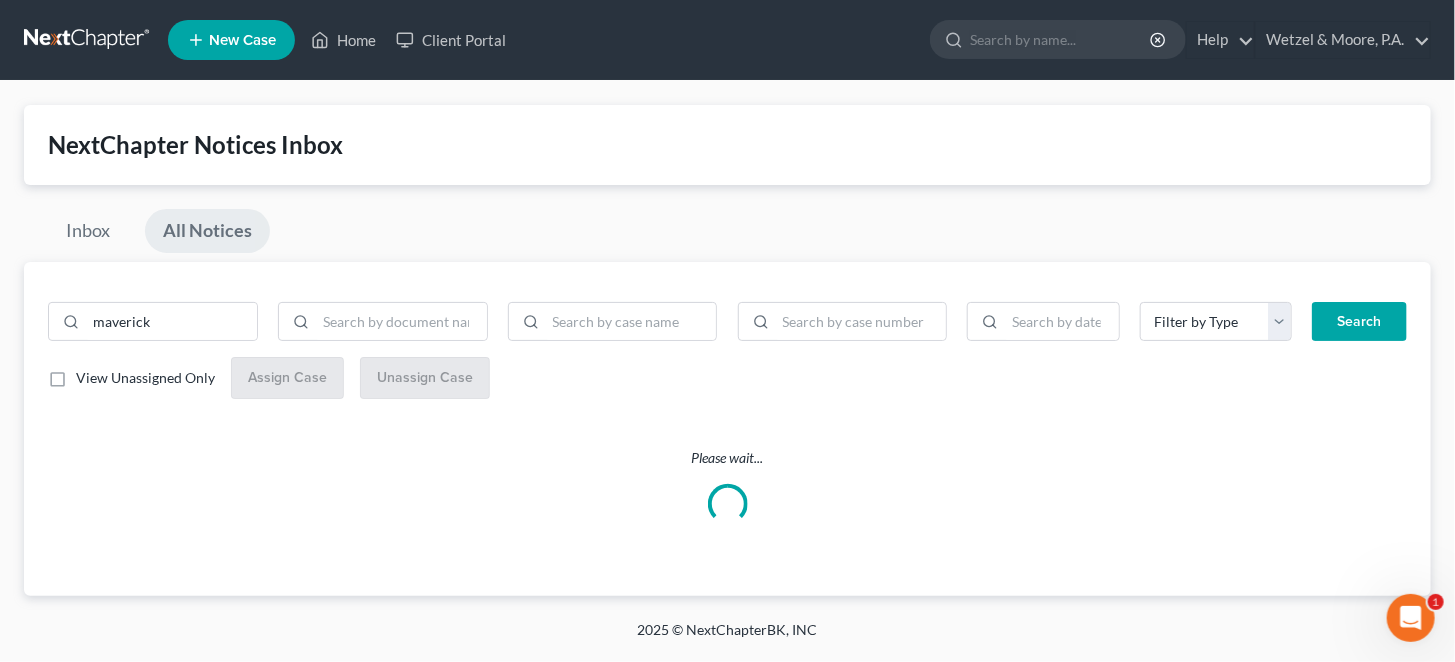 click on "Search" at bounding box center [1359, 322] 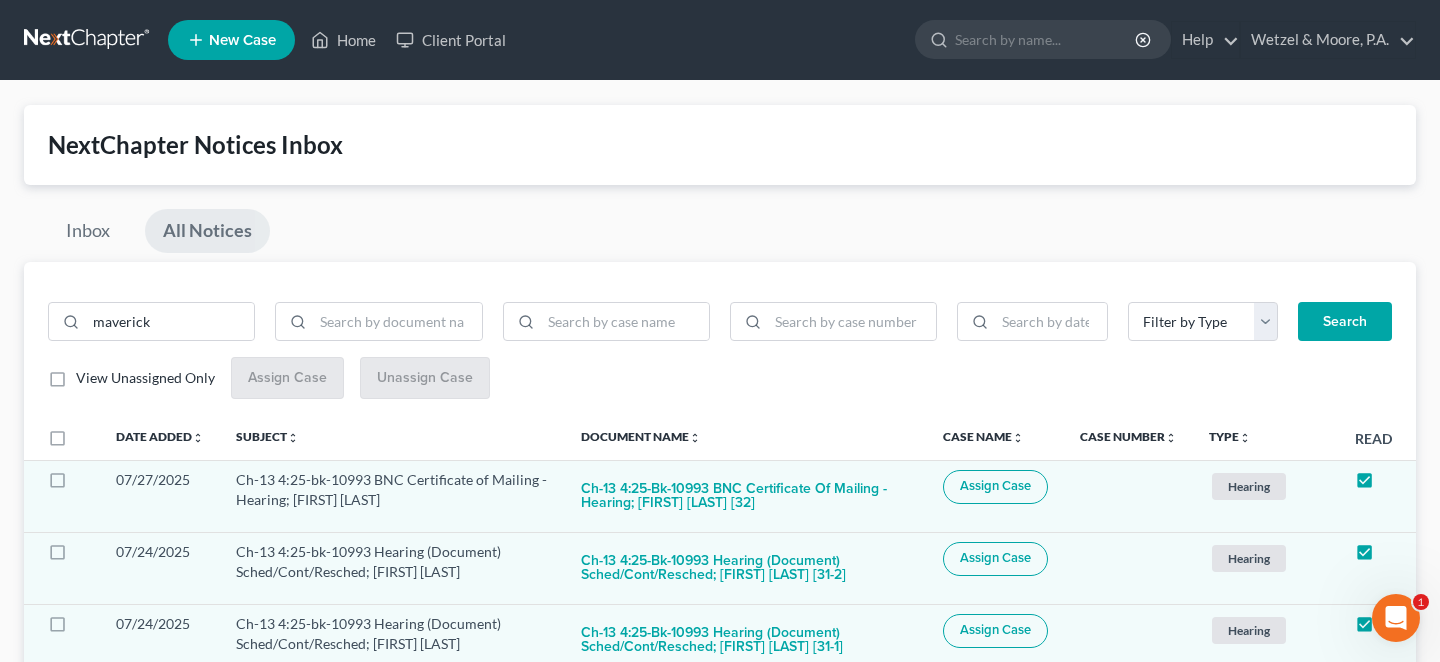 scroll, scrollTop: 233, scrollLeft: 0, axis: vertical 